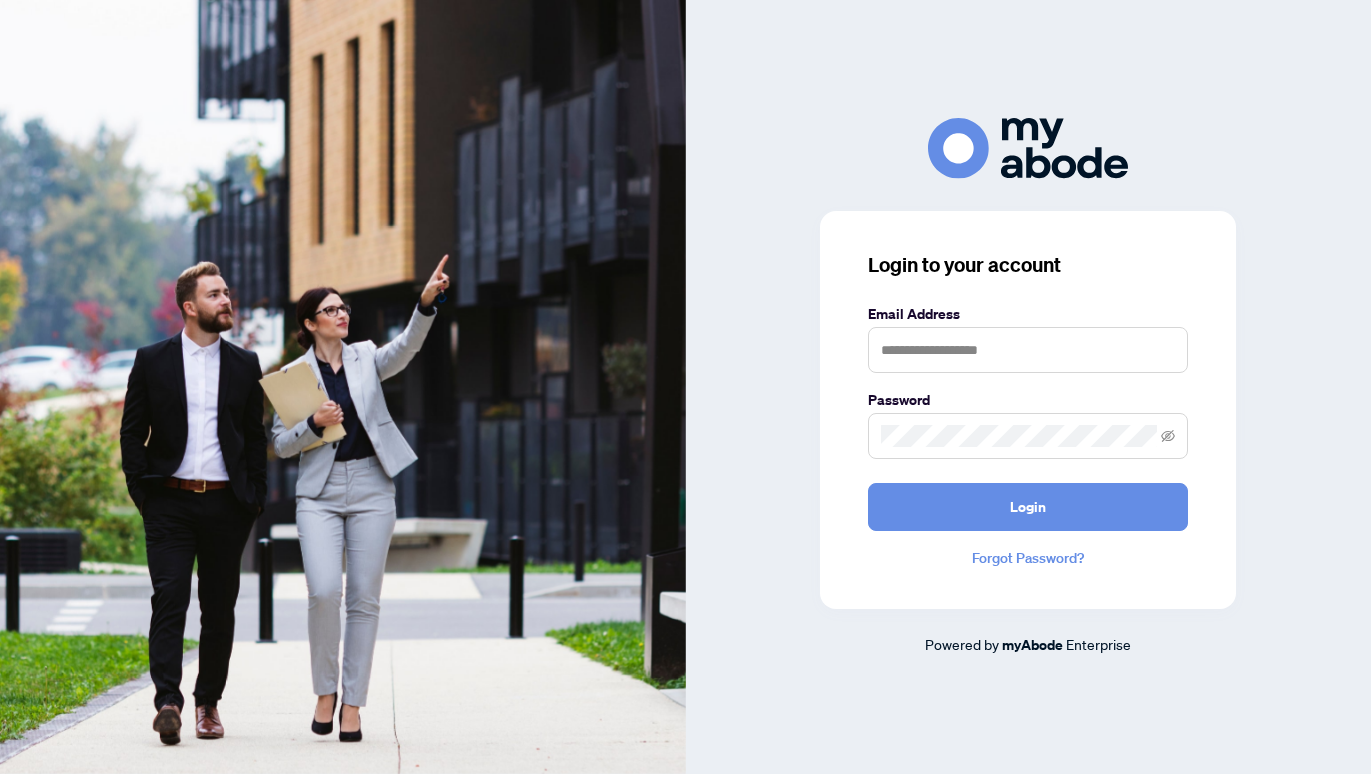 scroll, scrollTop: 0, scrollLeft: 0, axis: both 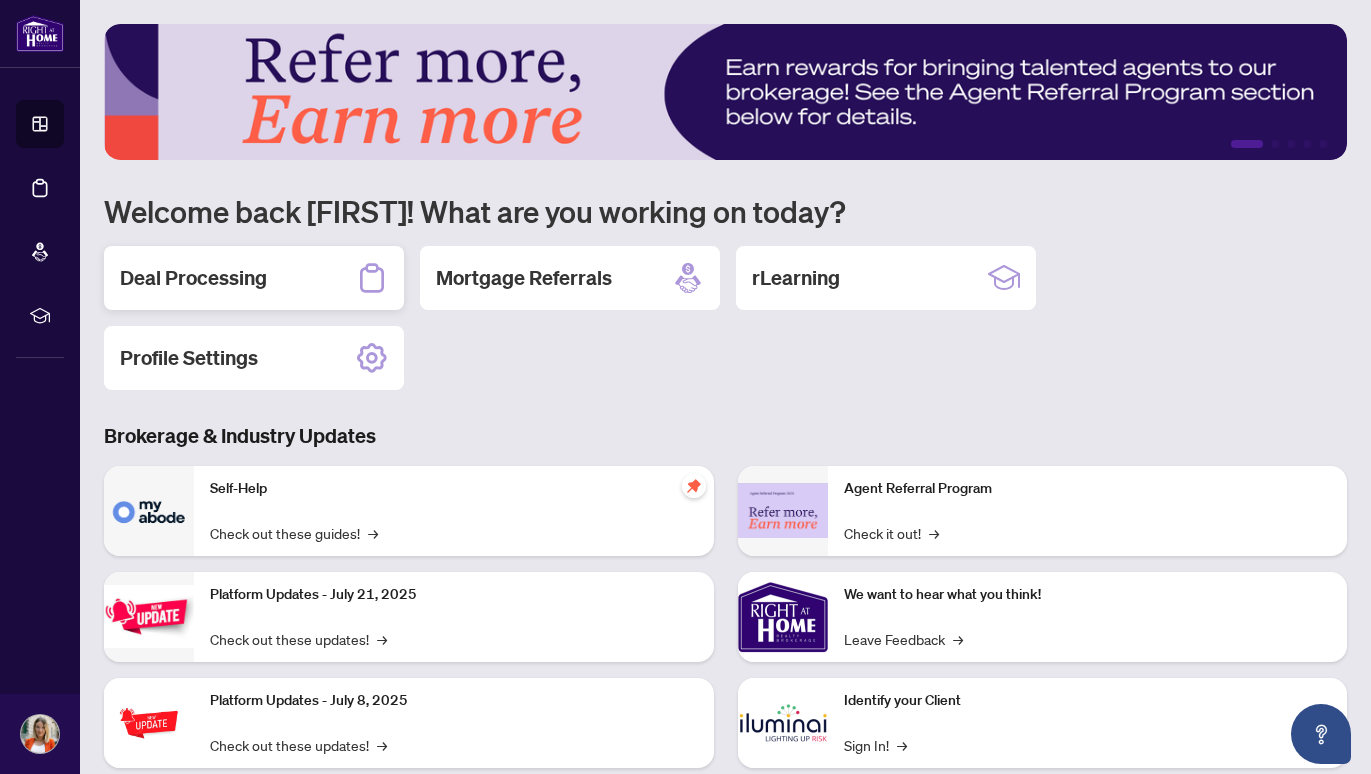 click on "Deal Processing" at bounding box center (254, 278) 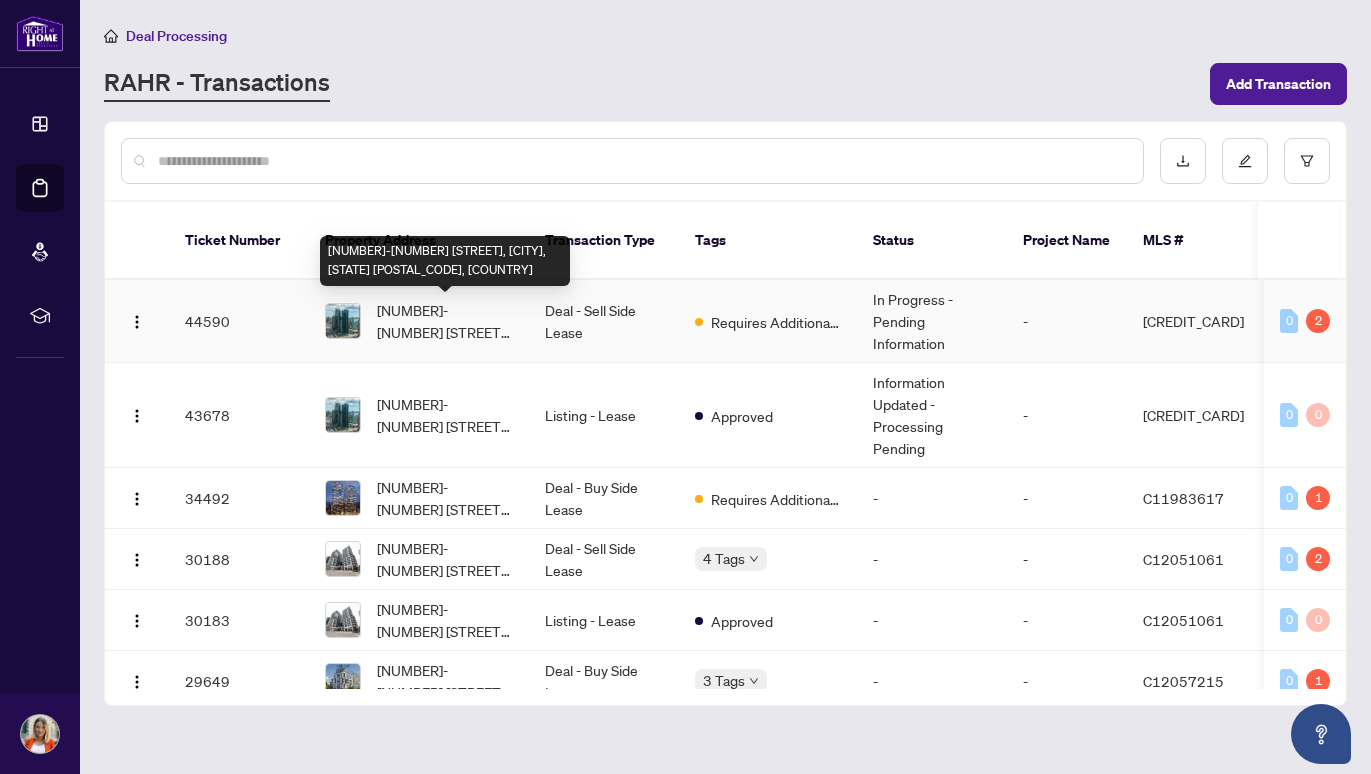 click on "[NUMBER]-[NUMBER] [STREET], [CITY], [STATE] [POSTAL_CODE], [COUNTRY]" at bounding box center [445, 321] 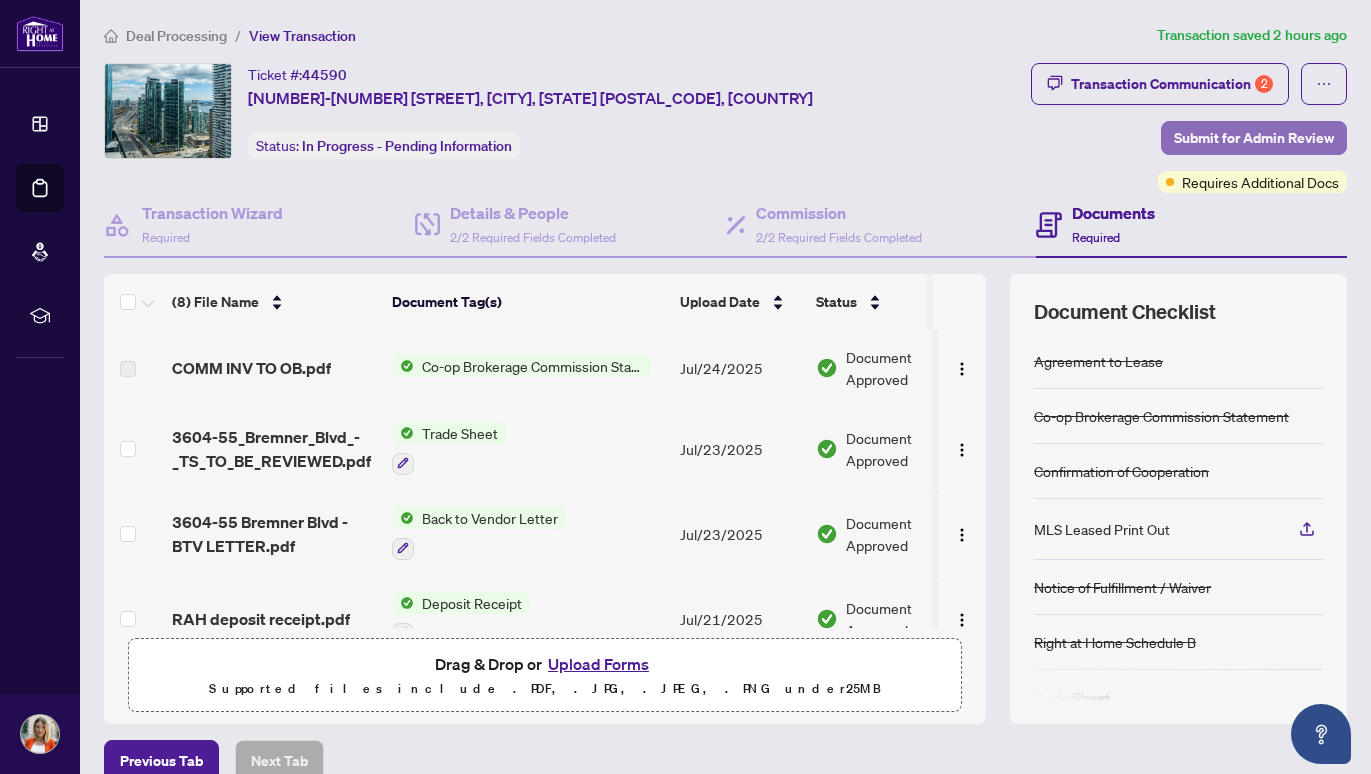 click on "Submit for Admin Review" at bounding box center [1254, 138] 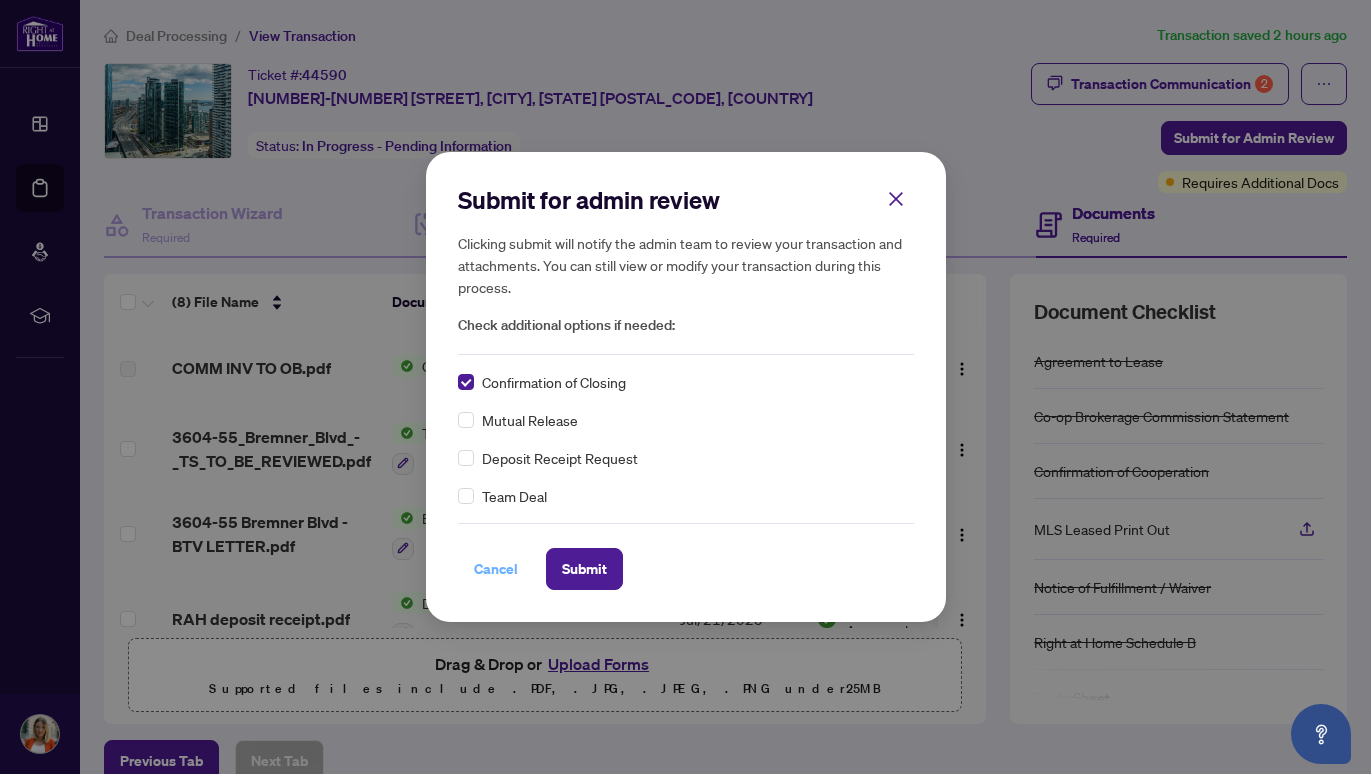 click on "Cancel" at bounding box center (496, 569) 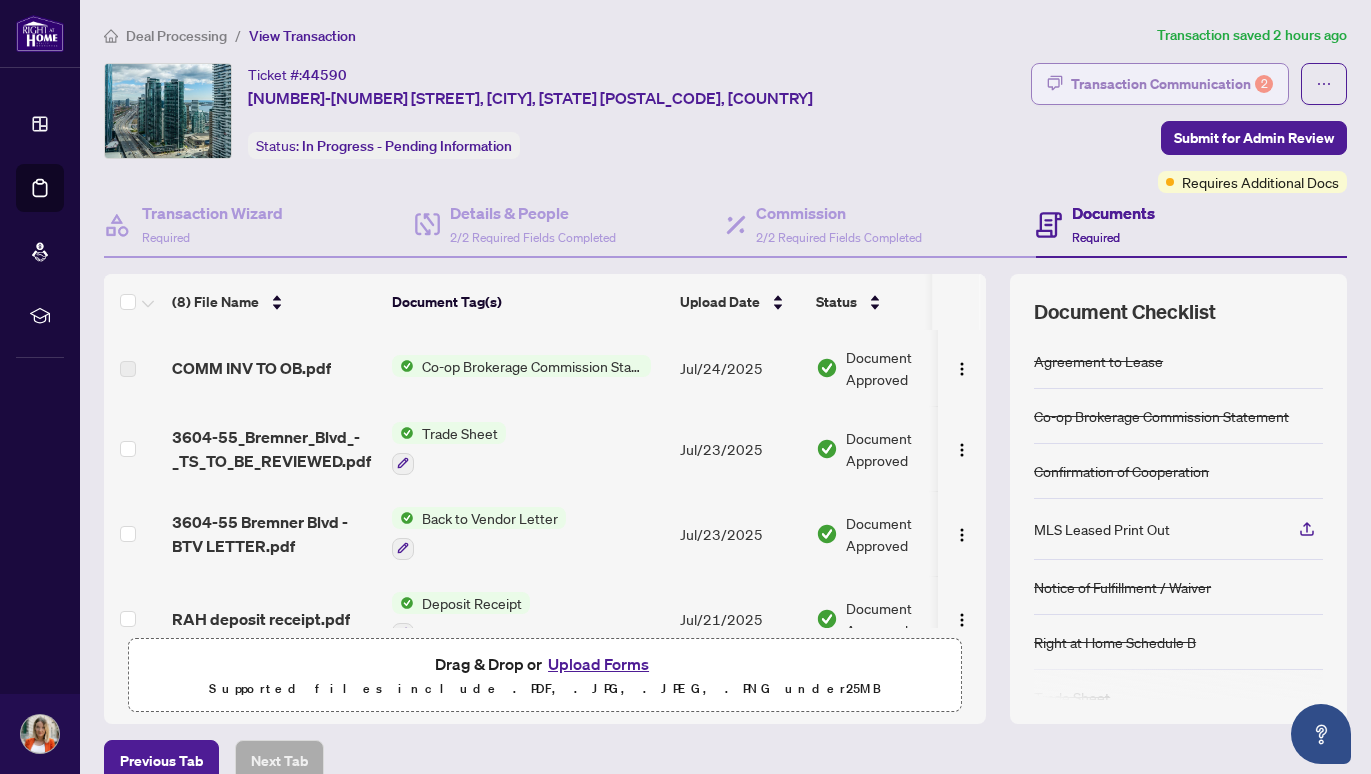 click on "Transaction Communication 2" at bounding box center [1172, 84] 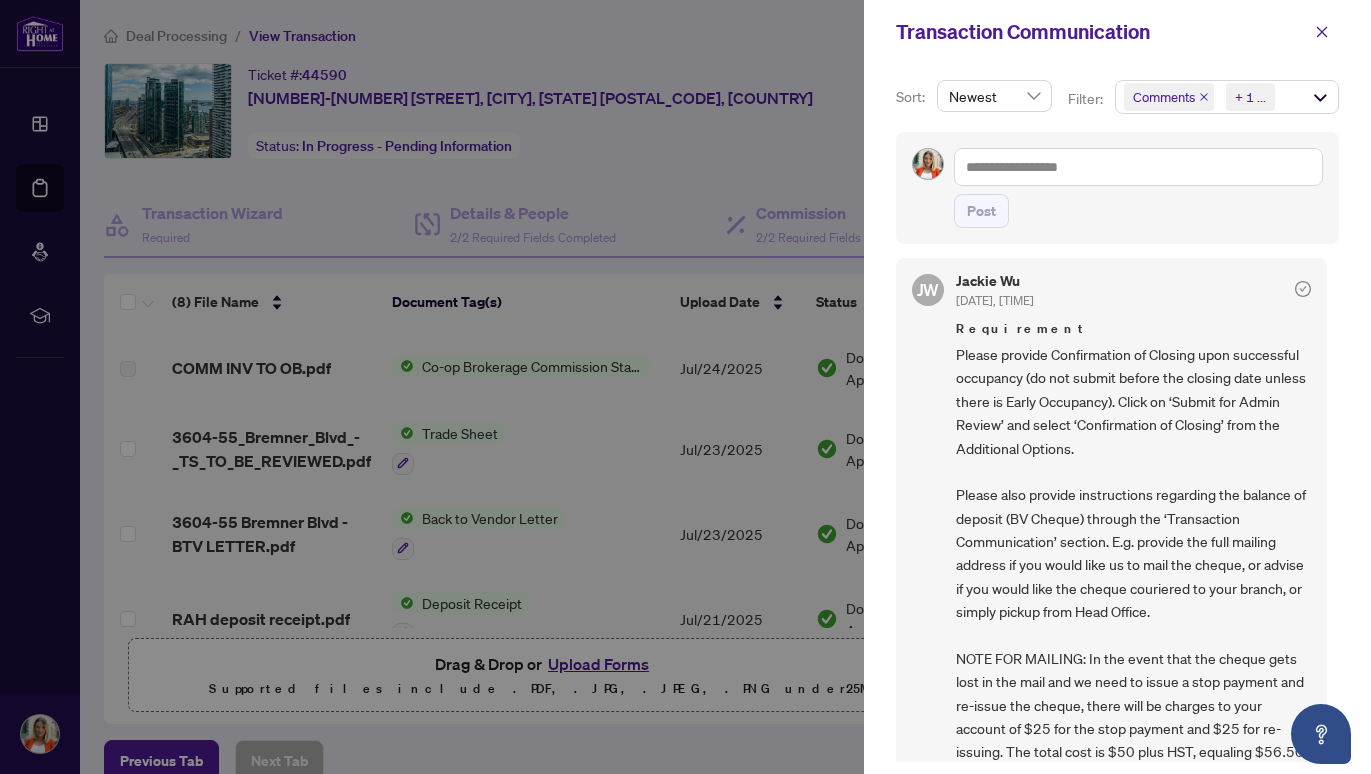 scroll, scrollTop: 0, scrollLeft: 0, axis: both 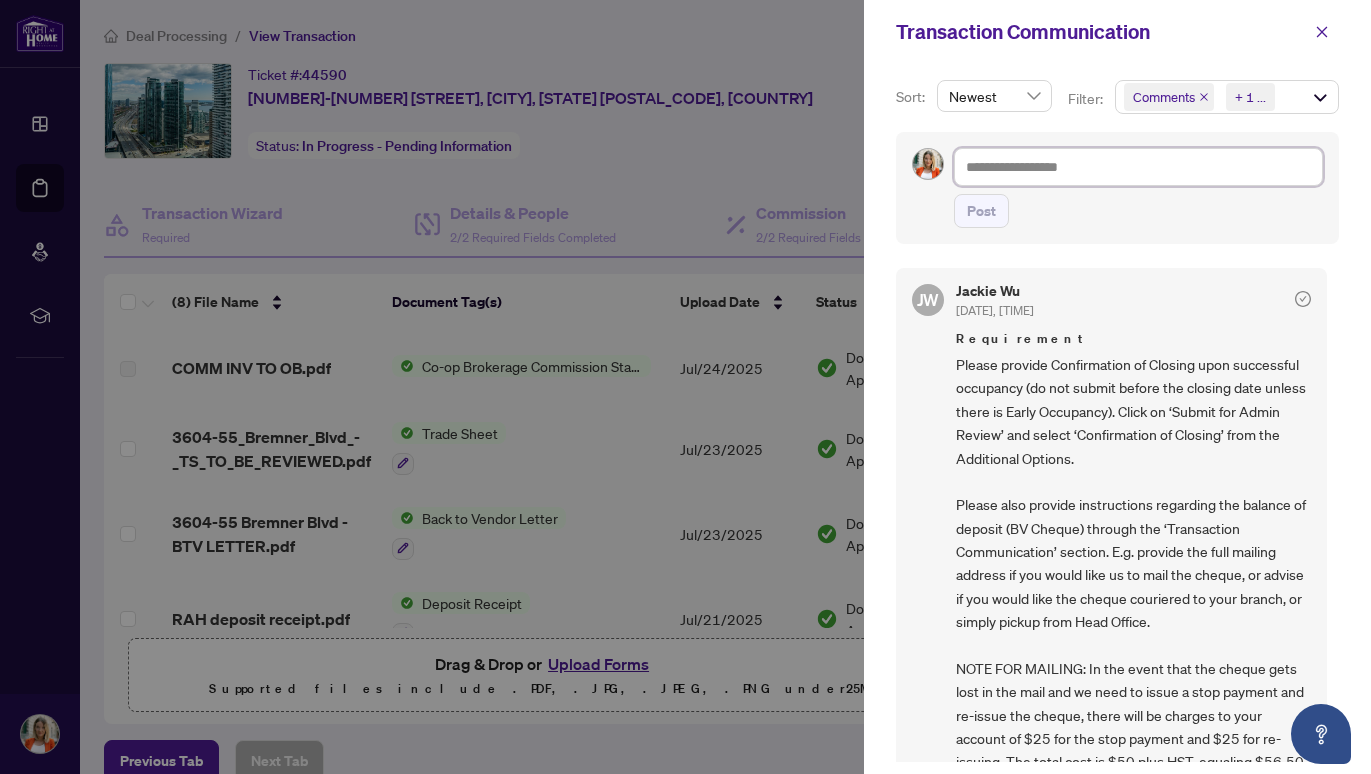 click at bounding box center [1138, 167] 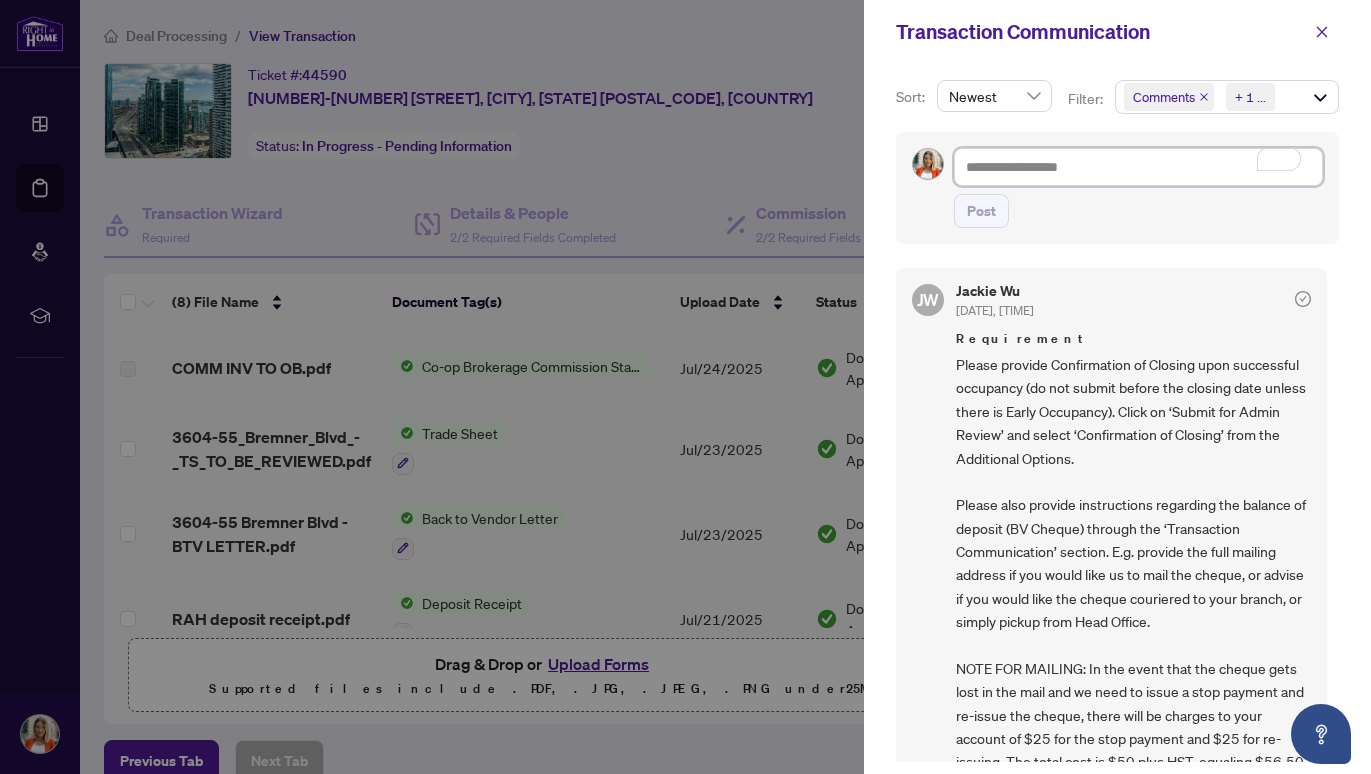 type on "*" 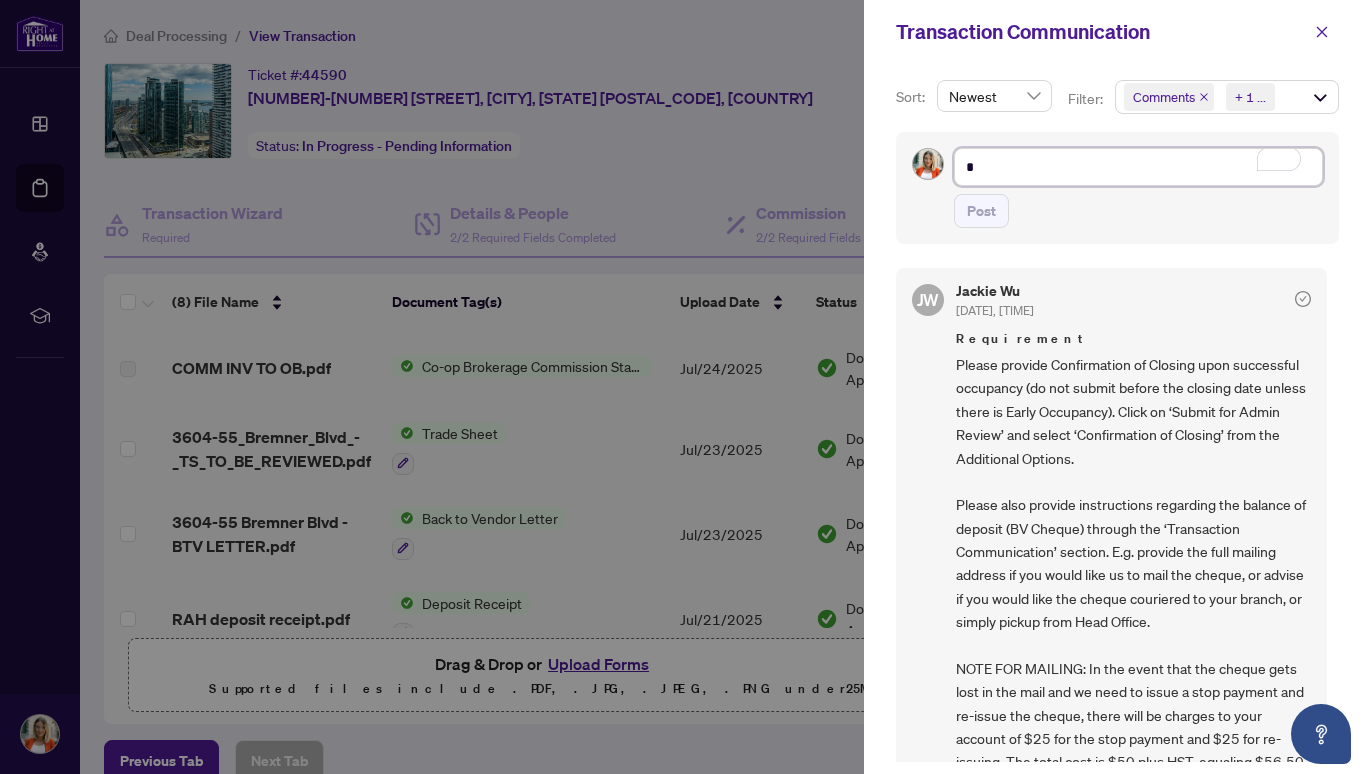 type on "**" 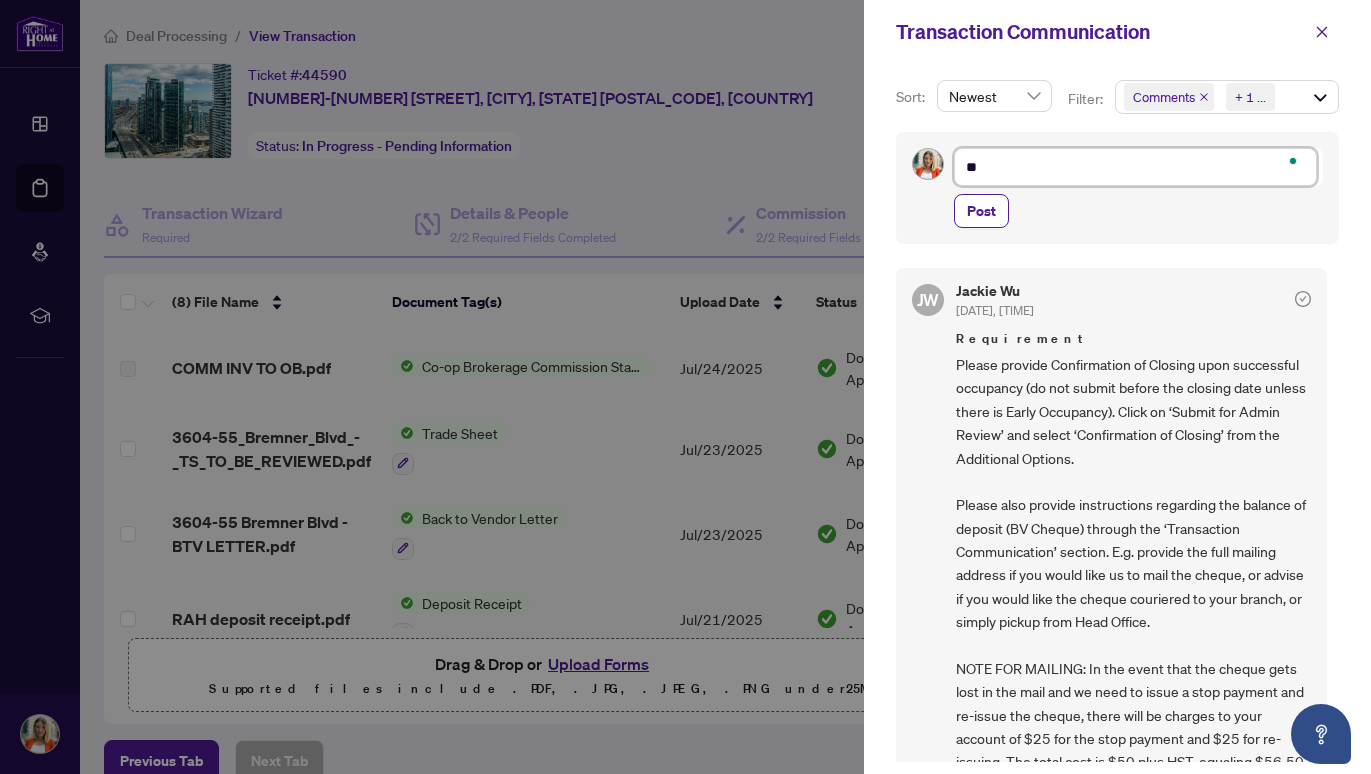 type on "***" 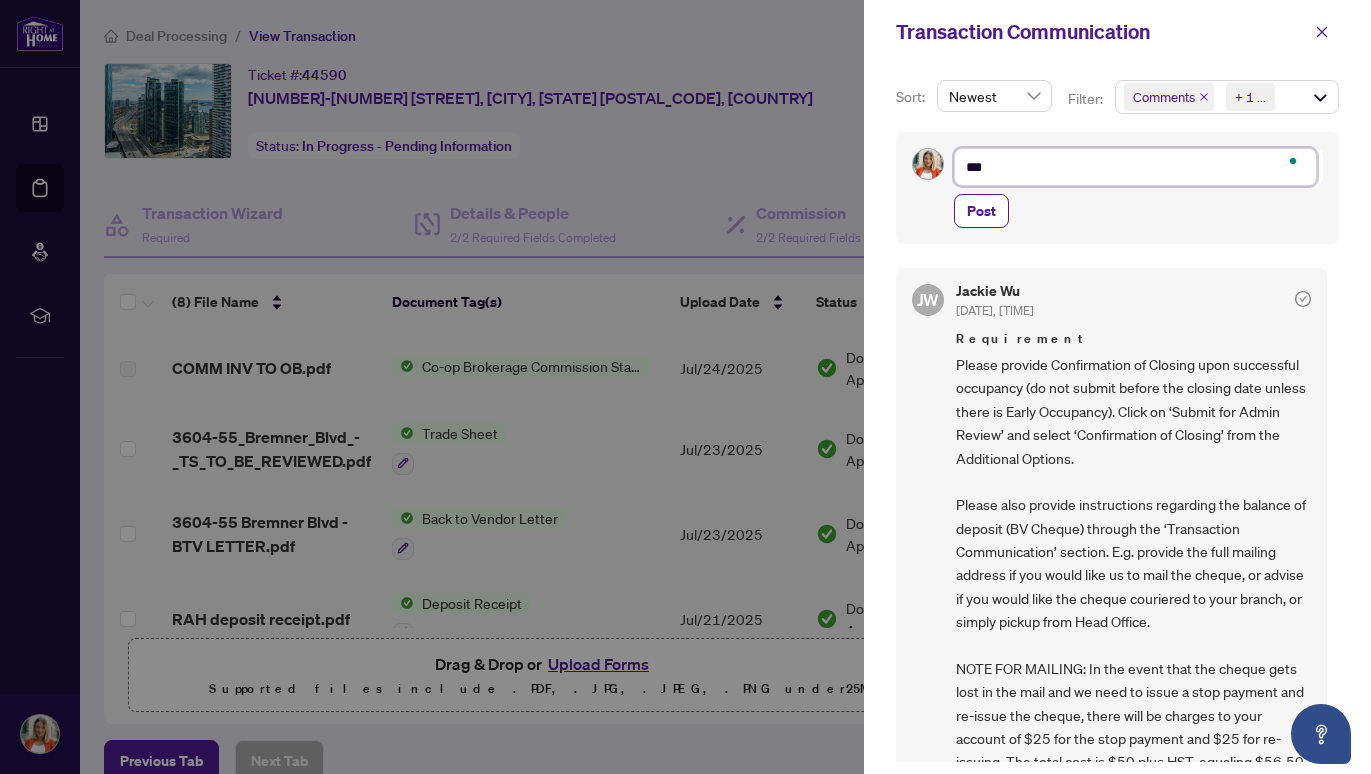 type on "****" 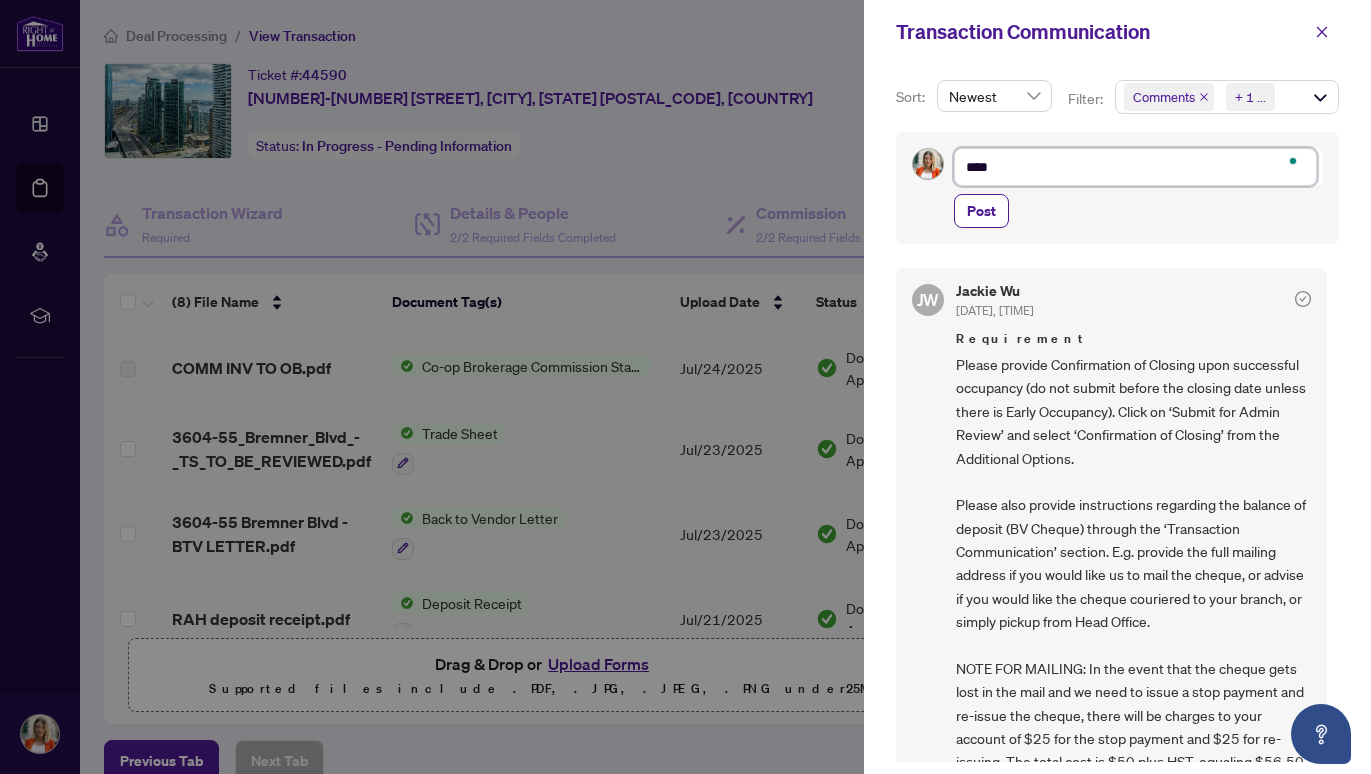 type on "***" 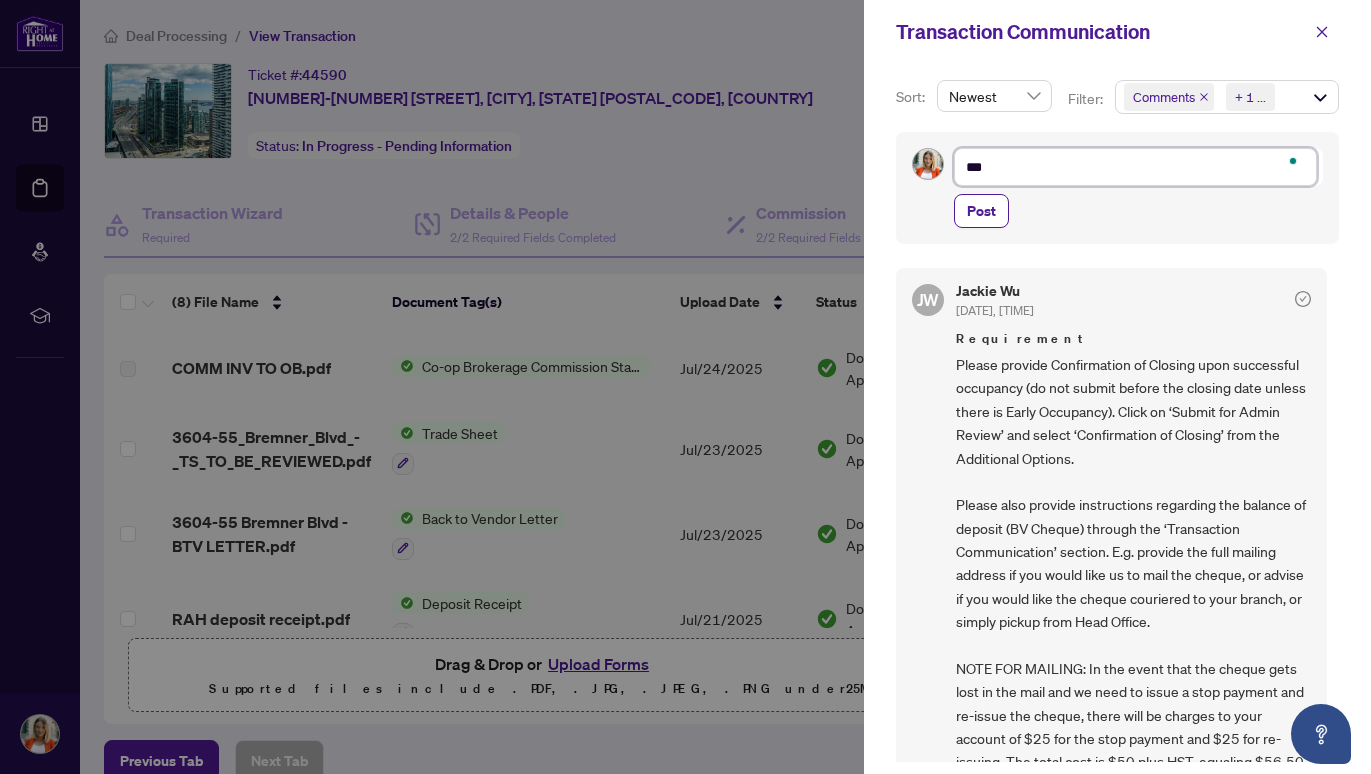 type on "****" 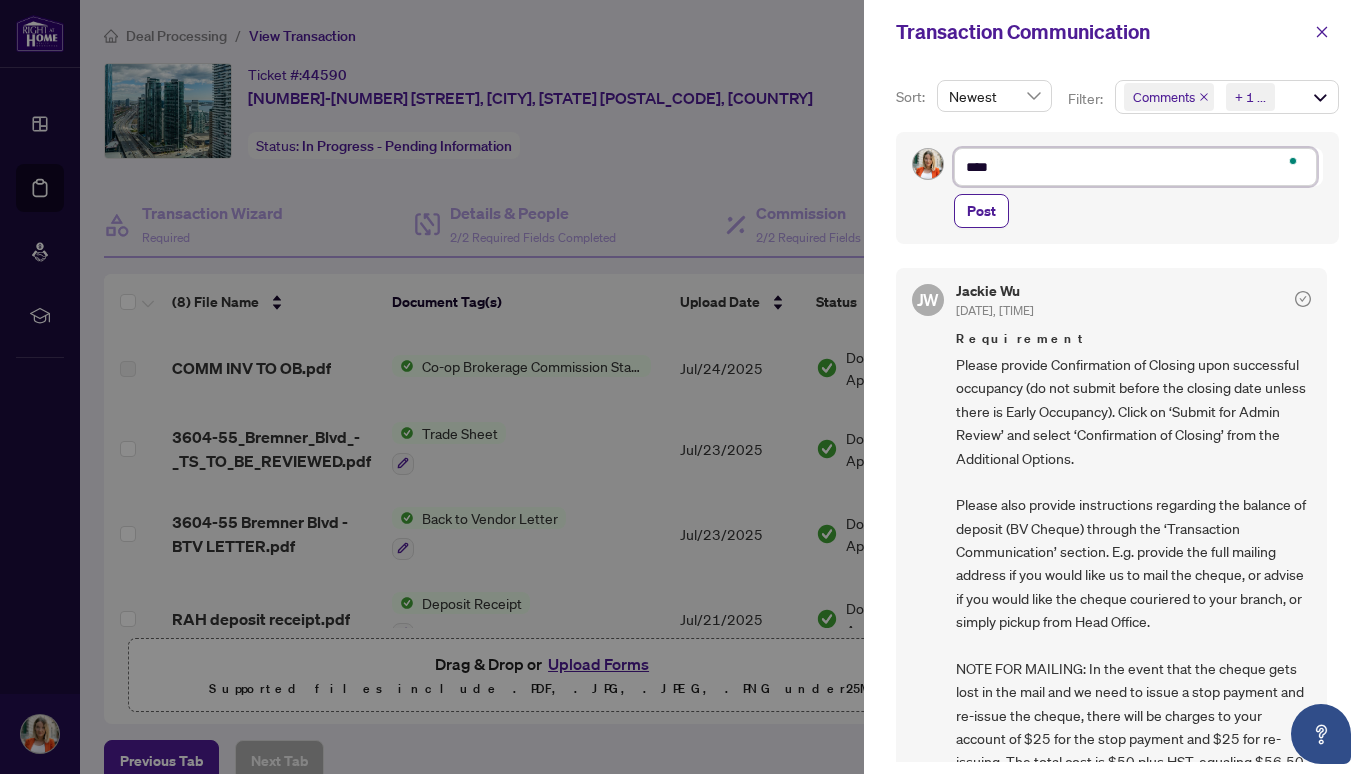 type on "*****" 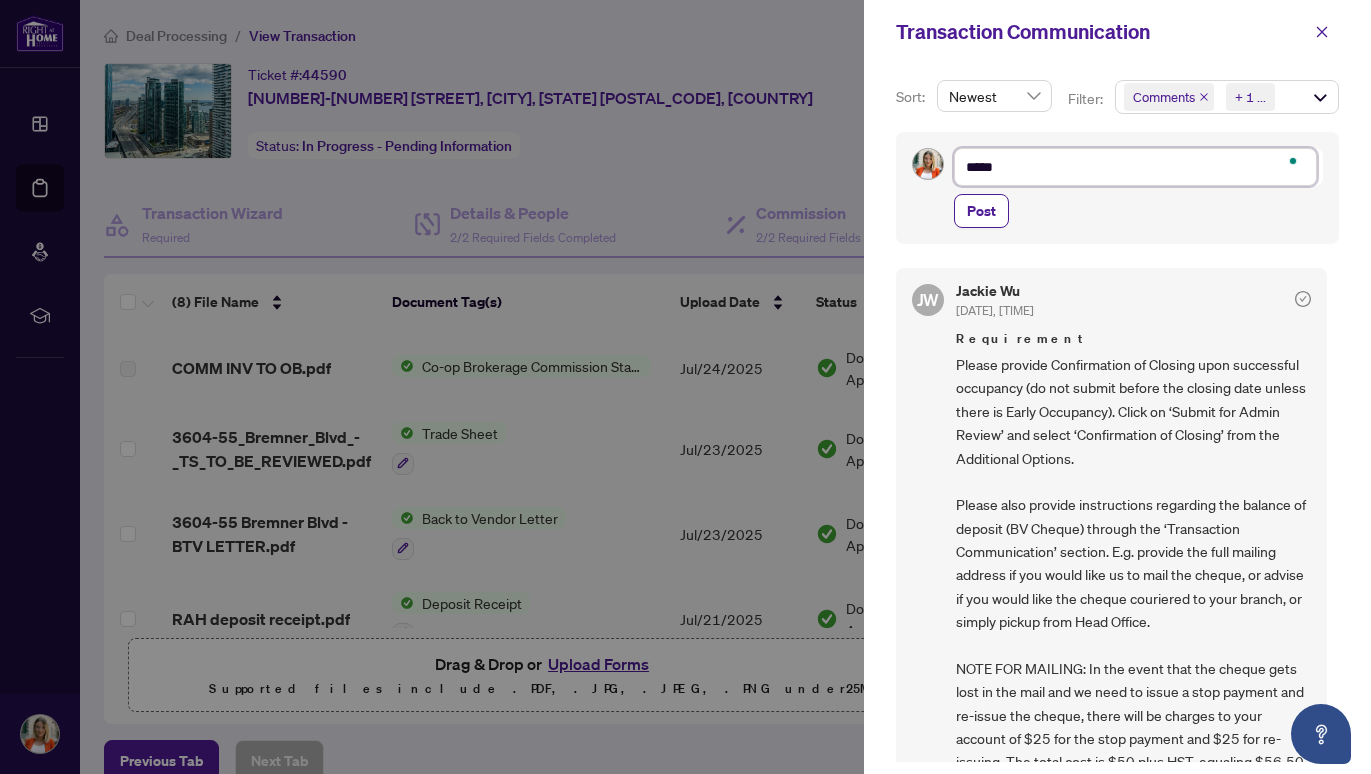 type on "******" 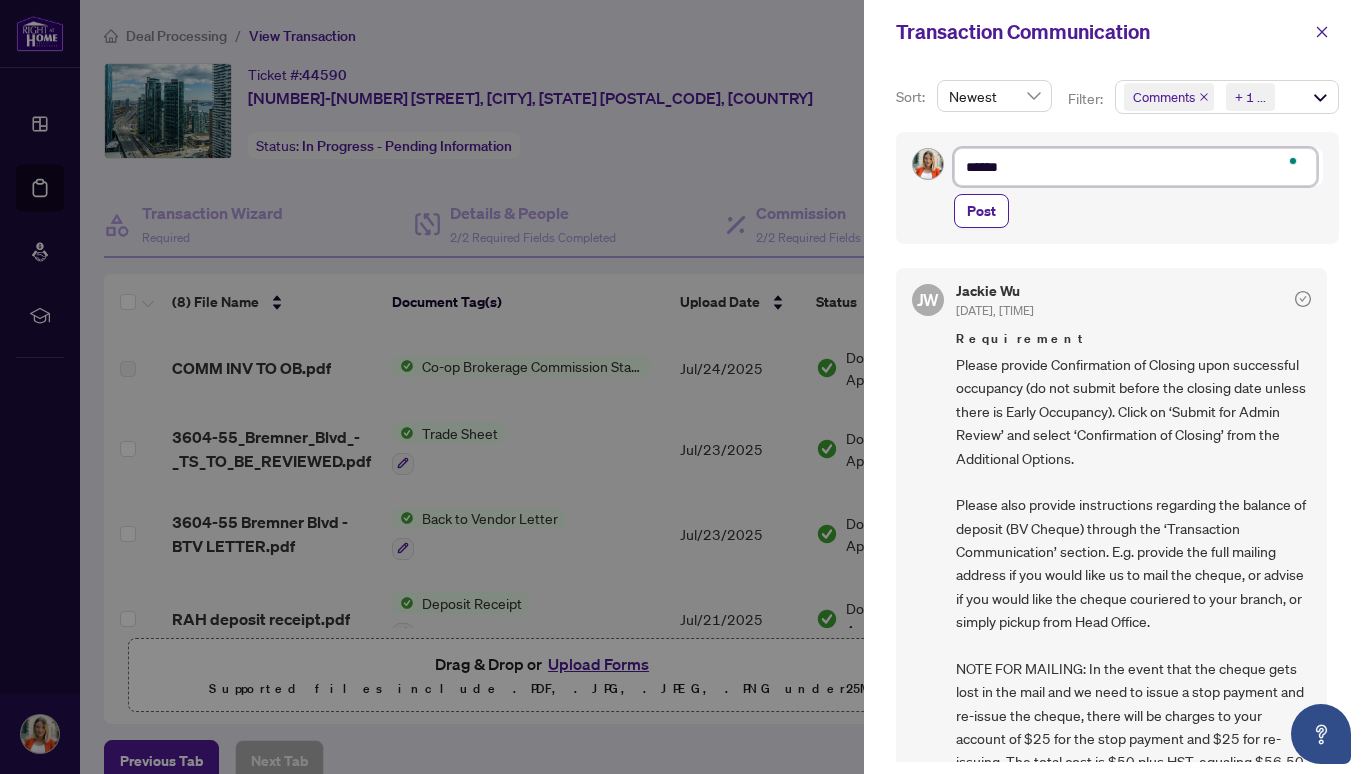 type on "******" 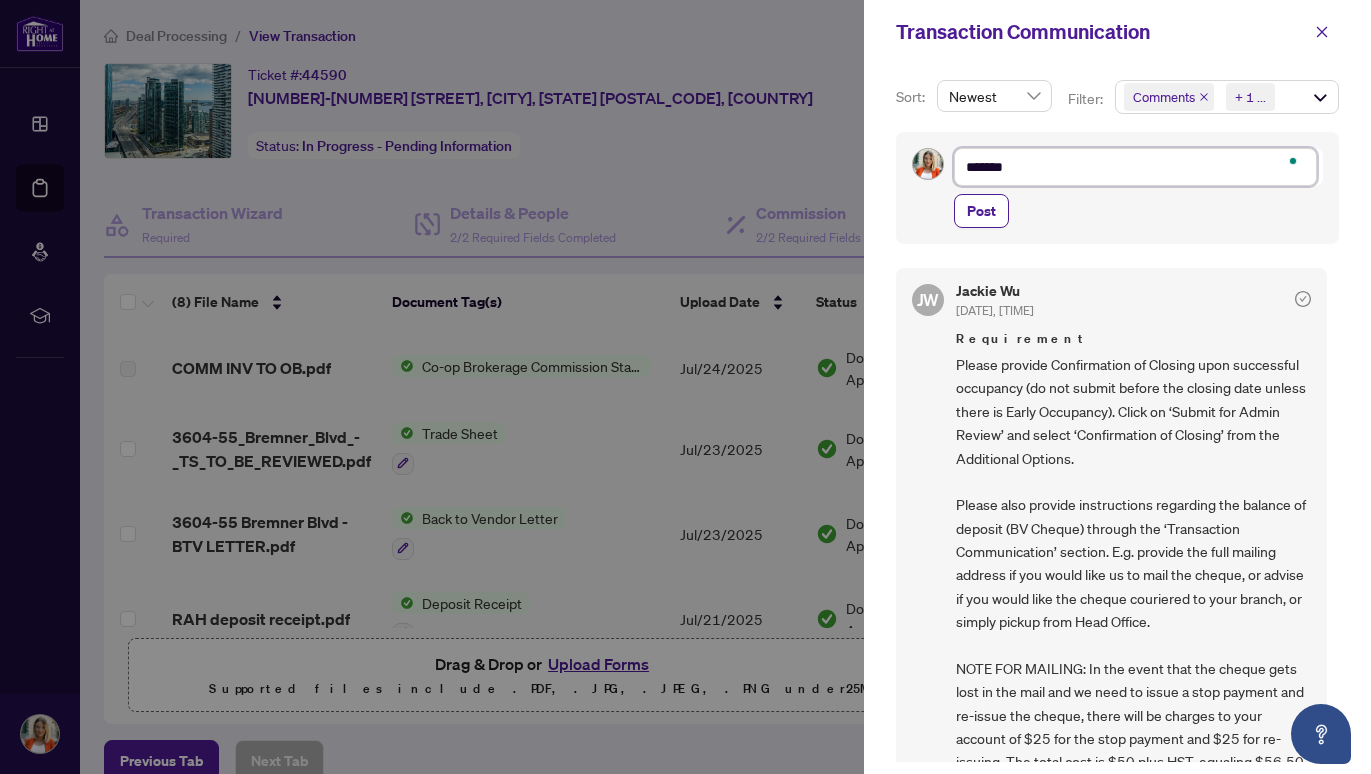 type on "********" 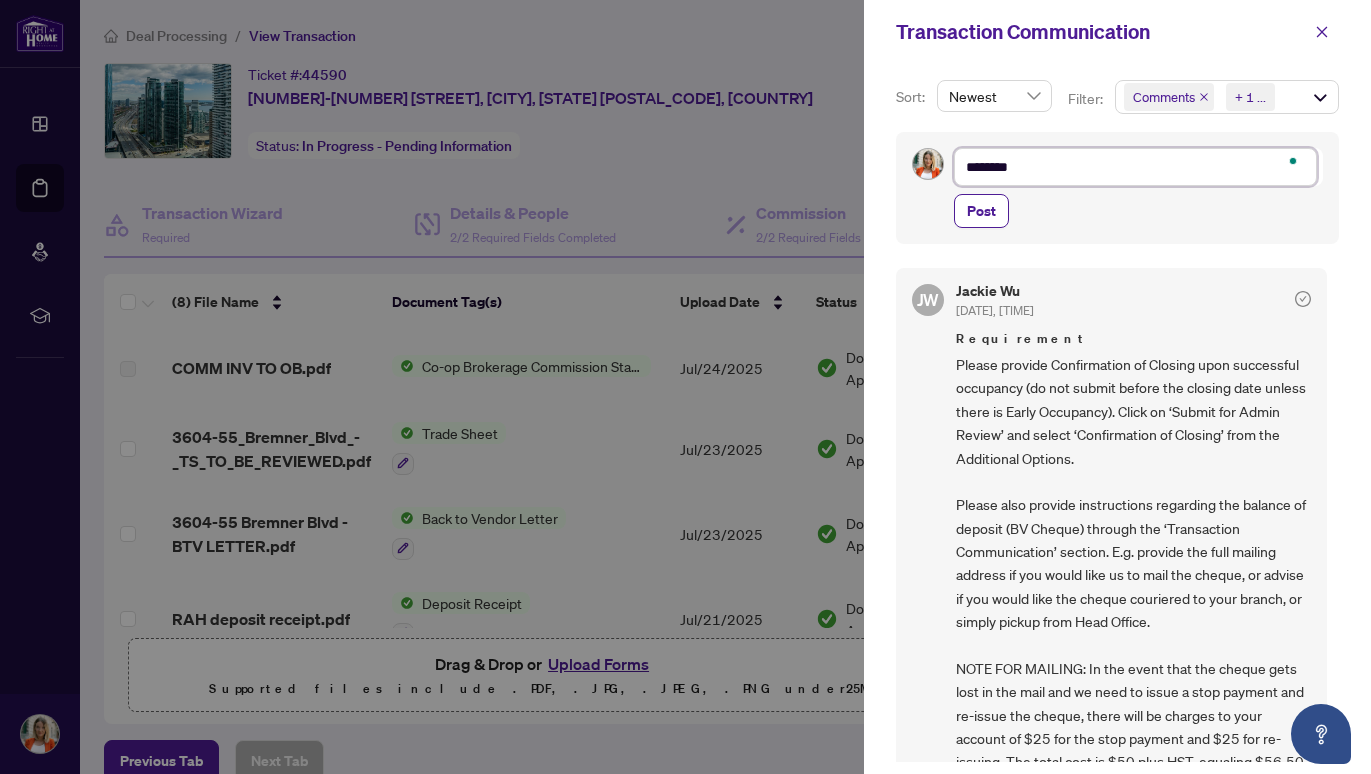 type on "*********" 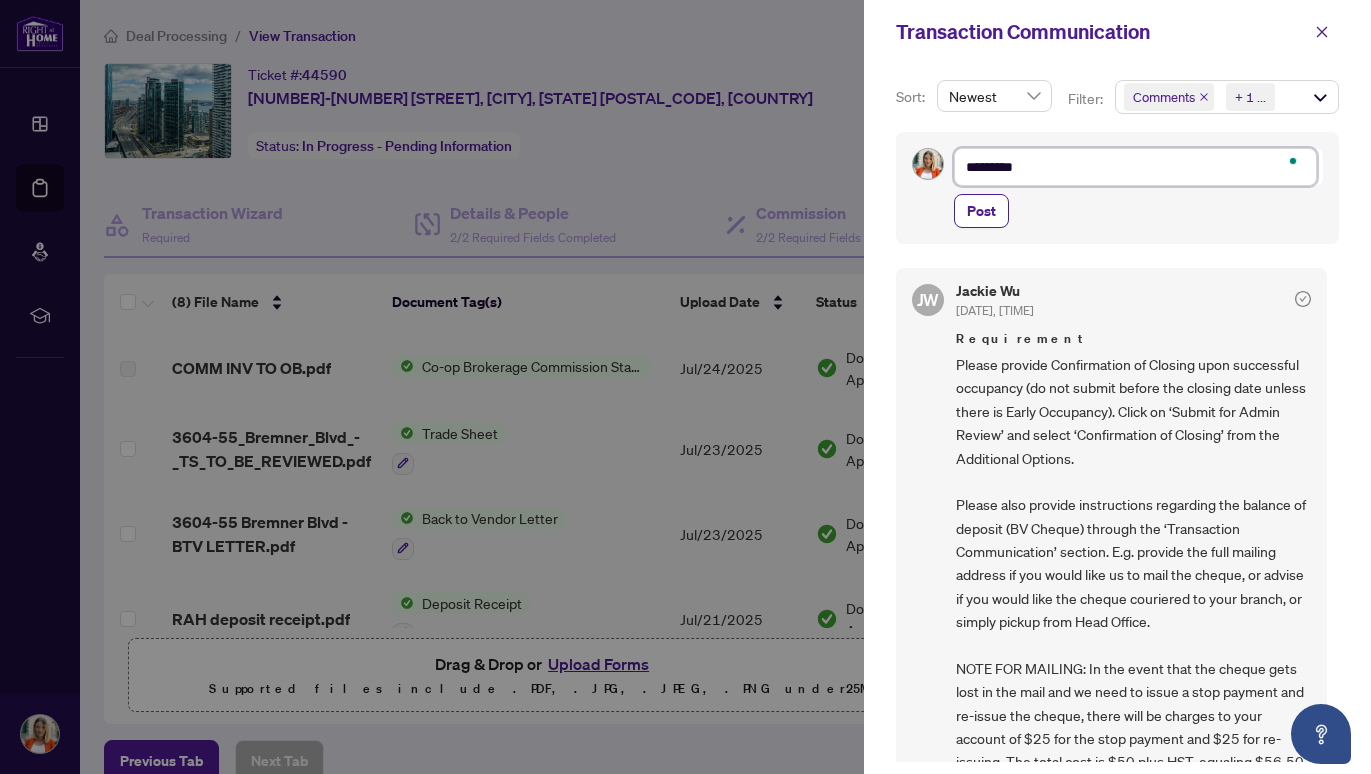 type on "**********" 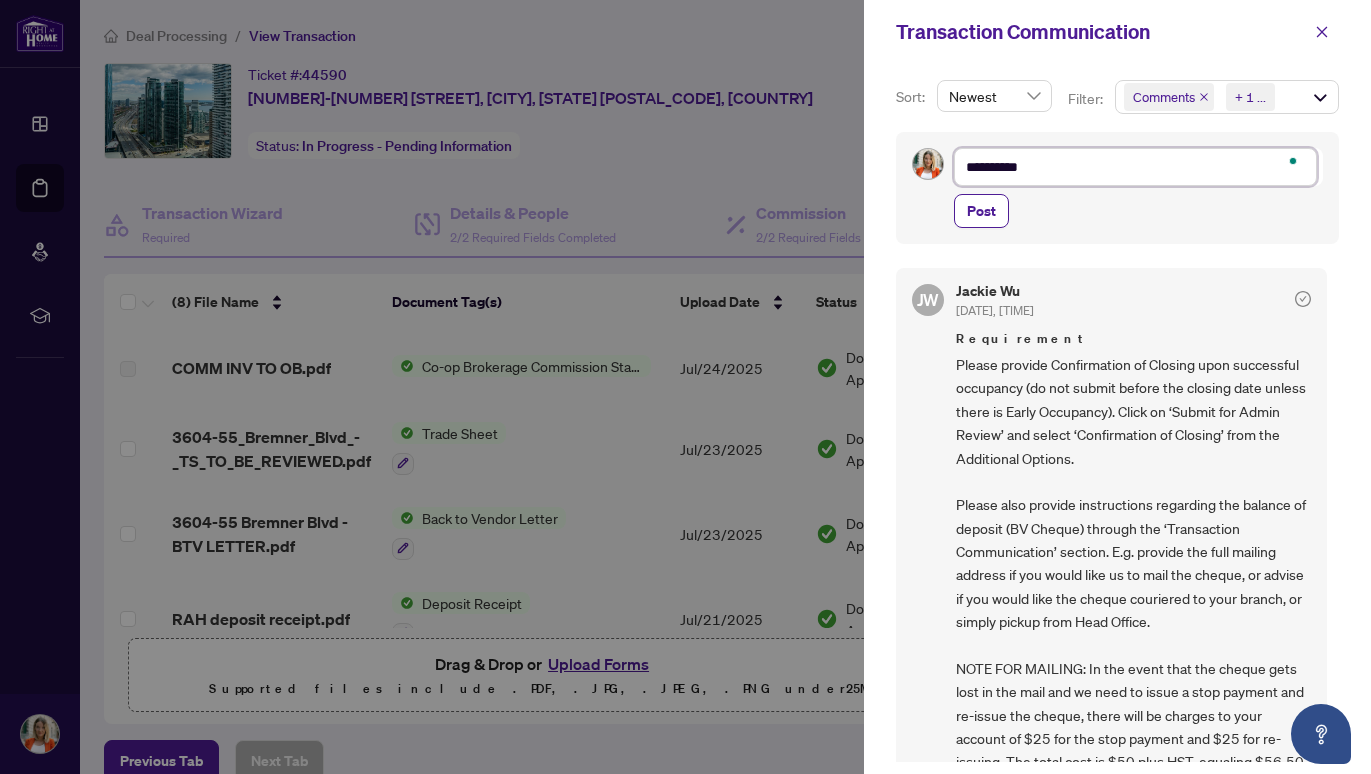 type on "**********" 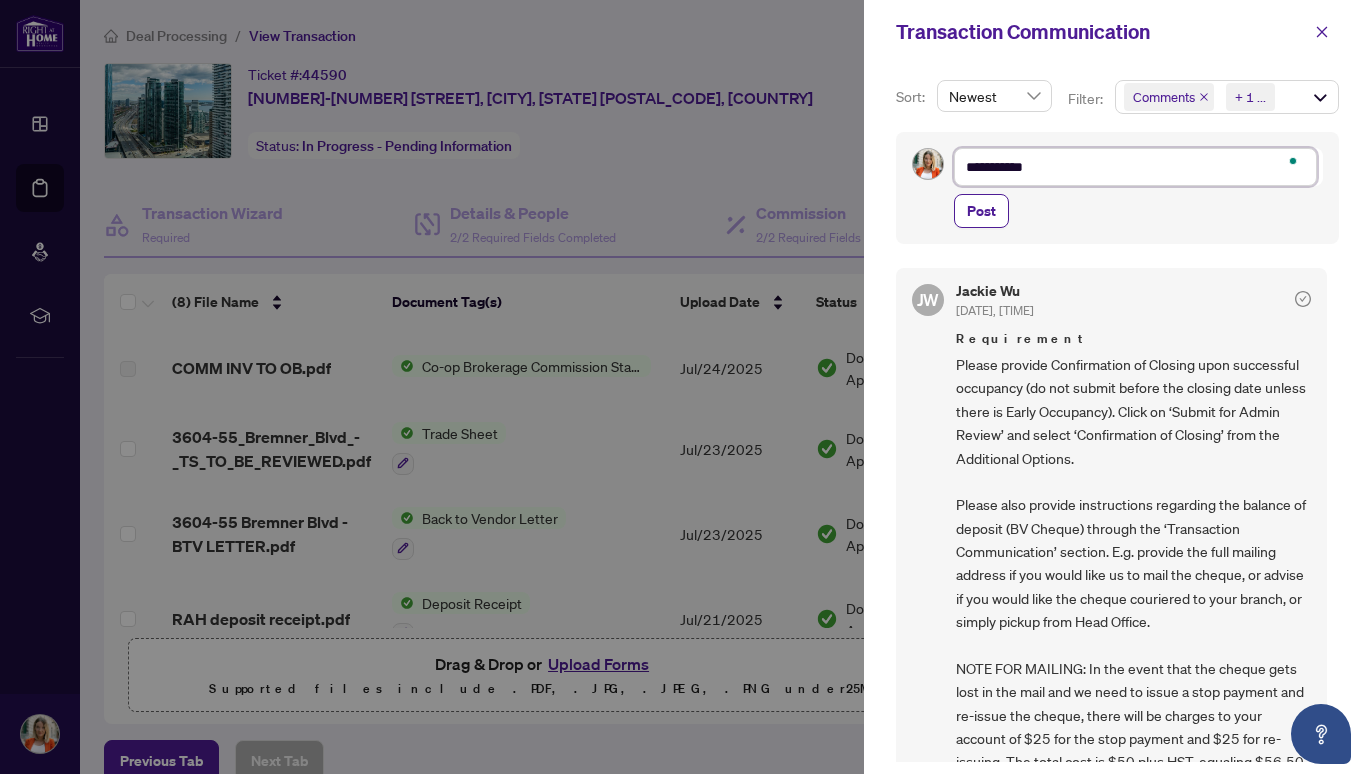 type on "**********" 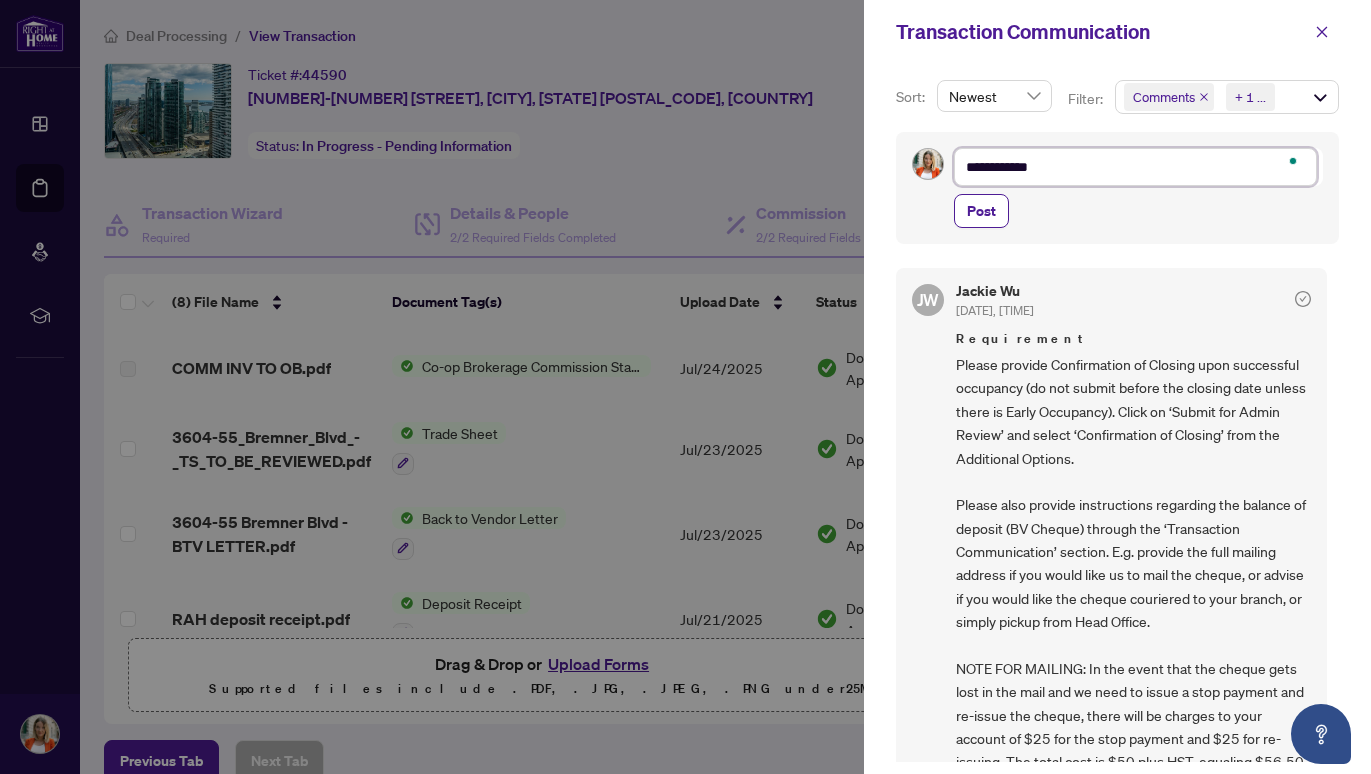 type on "**********" 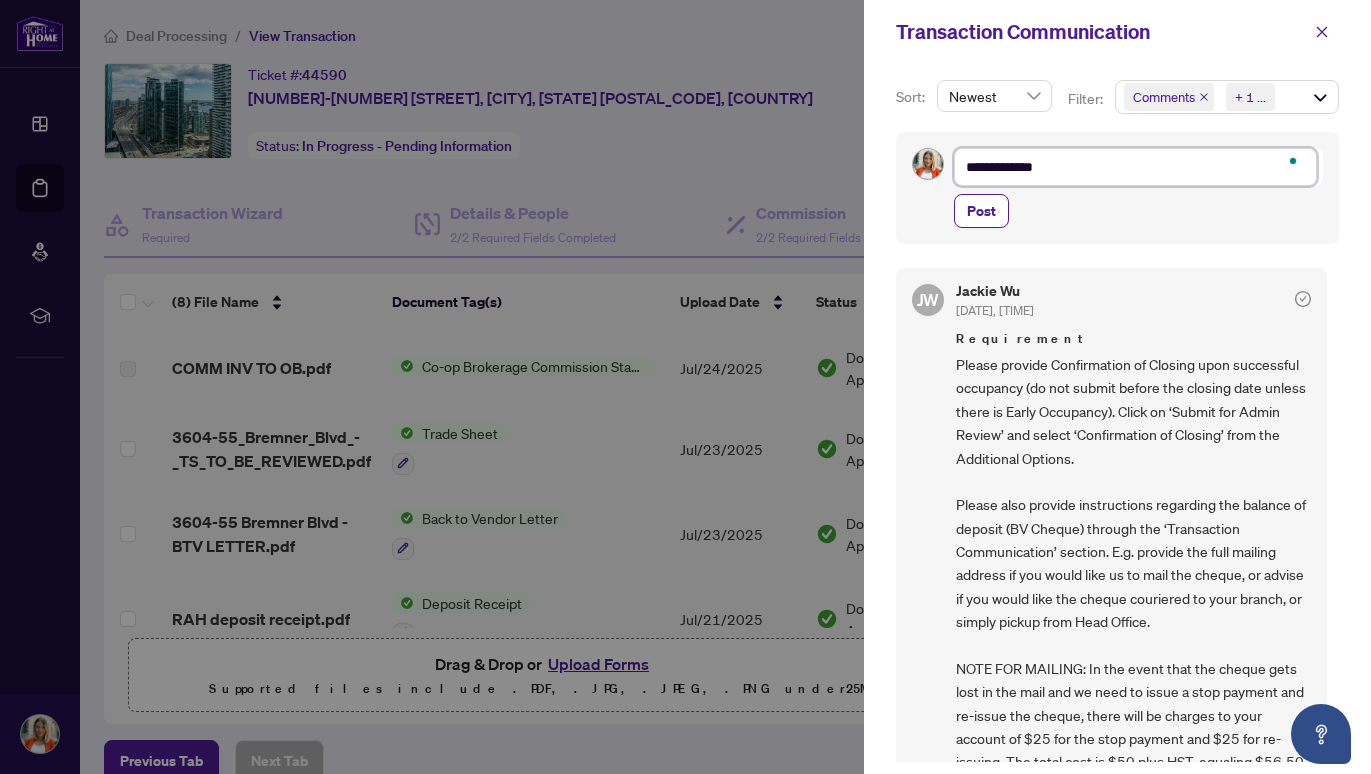 type on "**********" 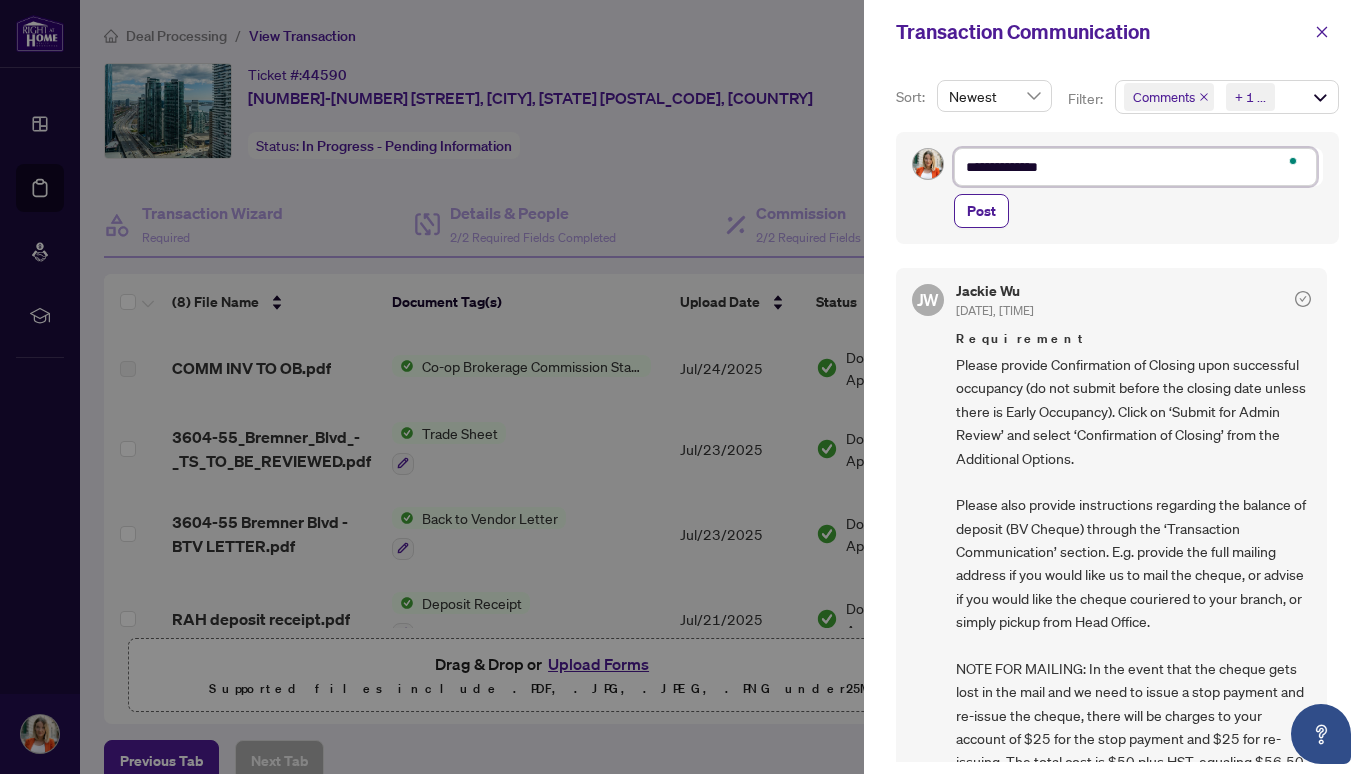 type on "**********" 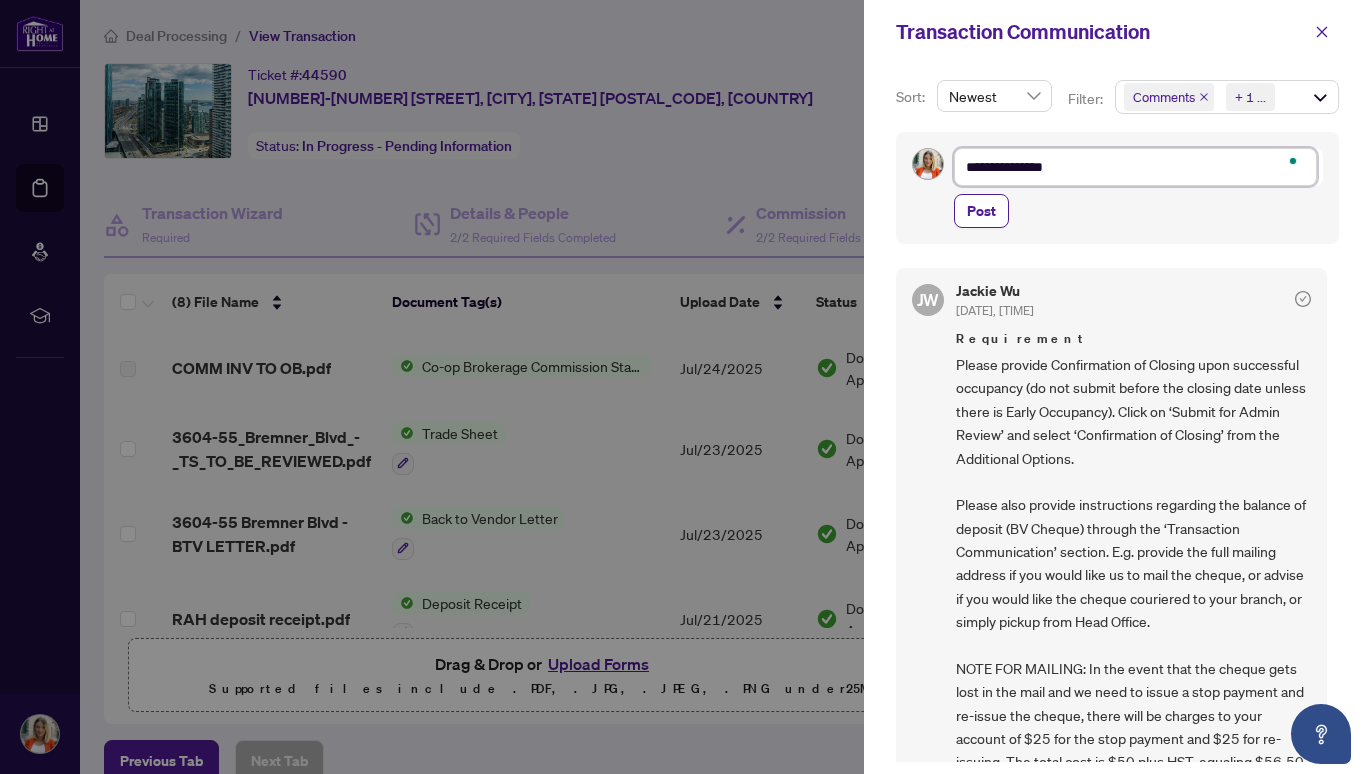 type on "**********" 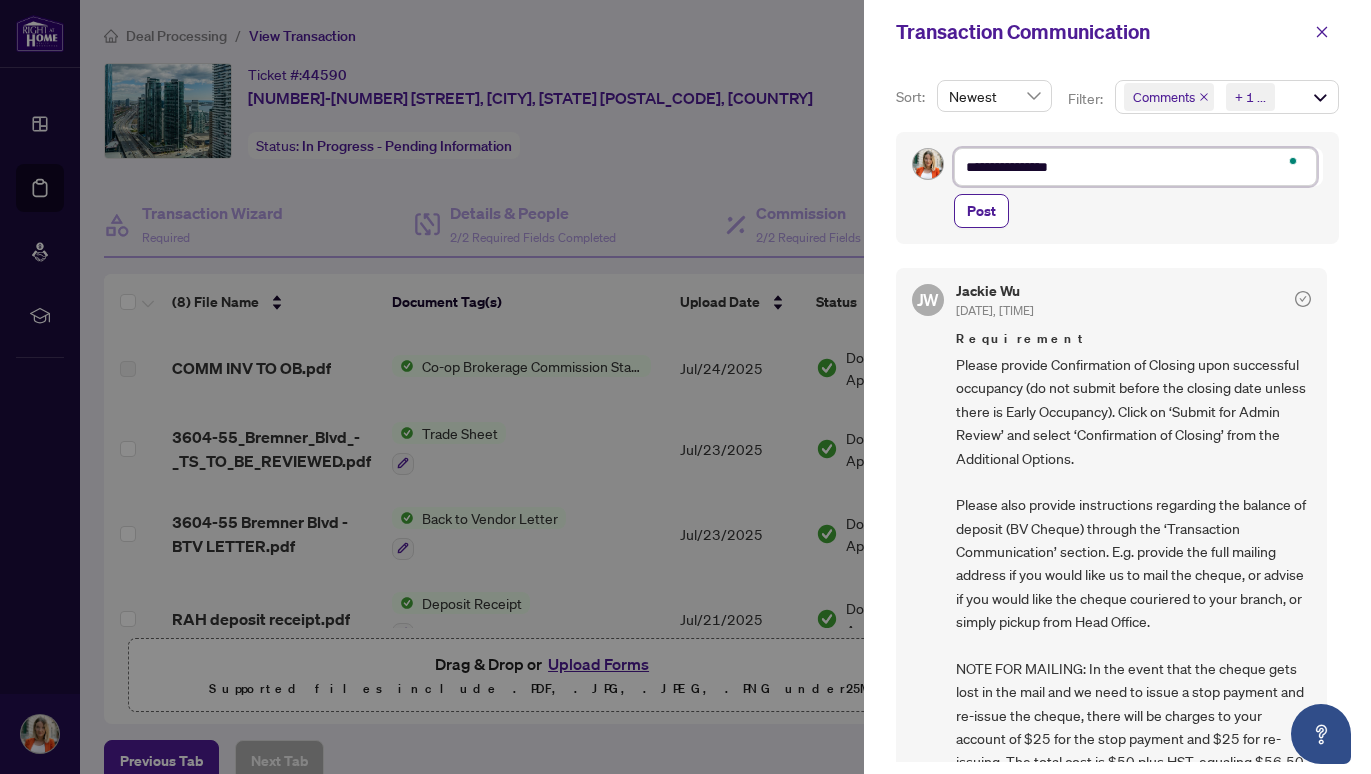 type on "**********" 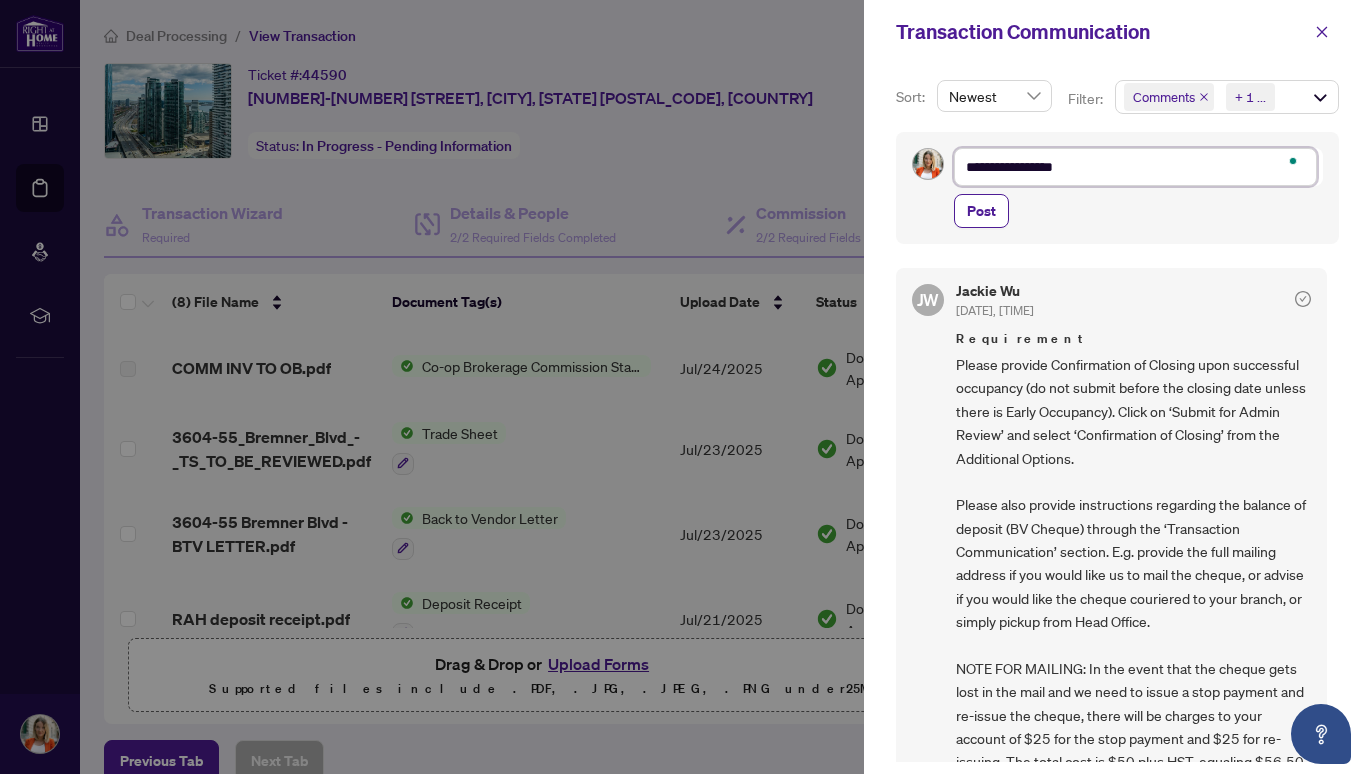 type on "**********" 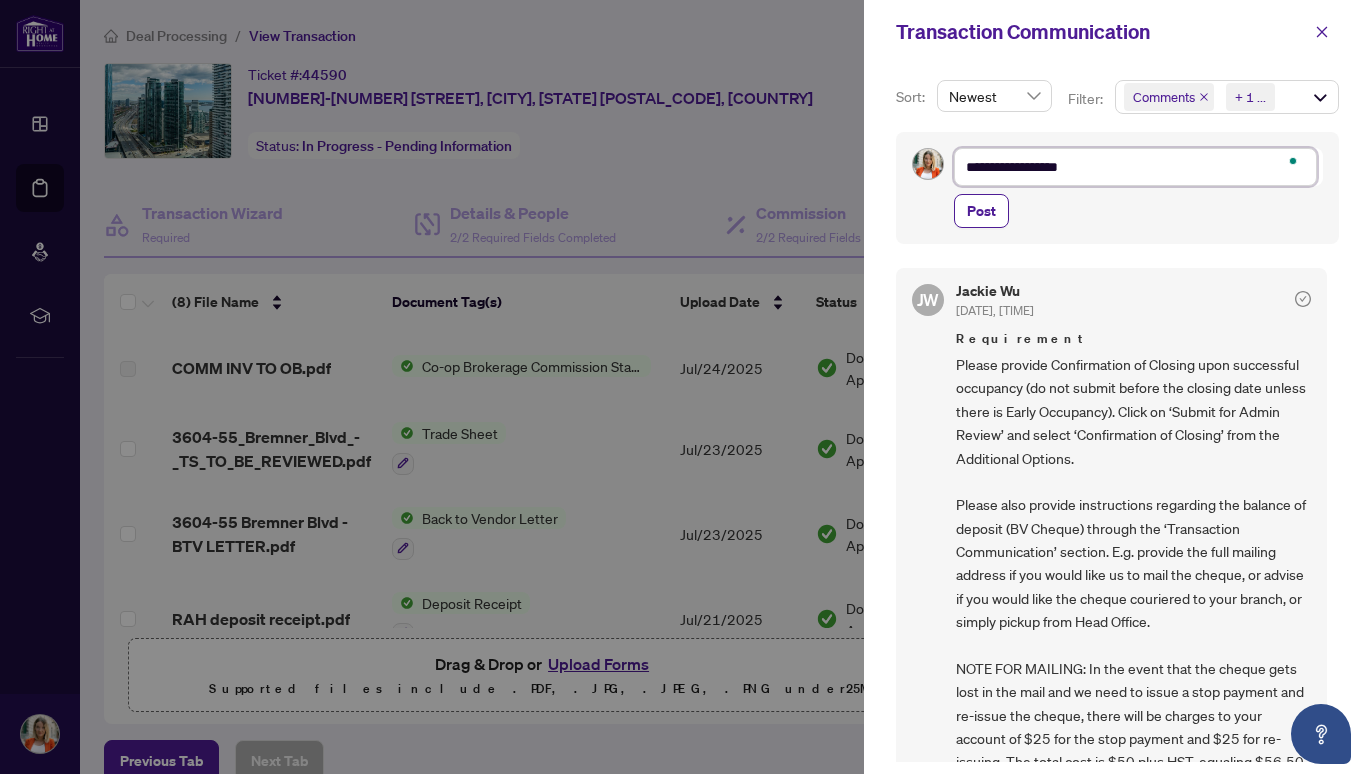 type on "**********" 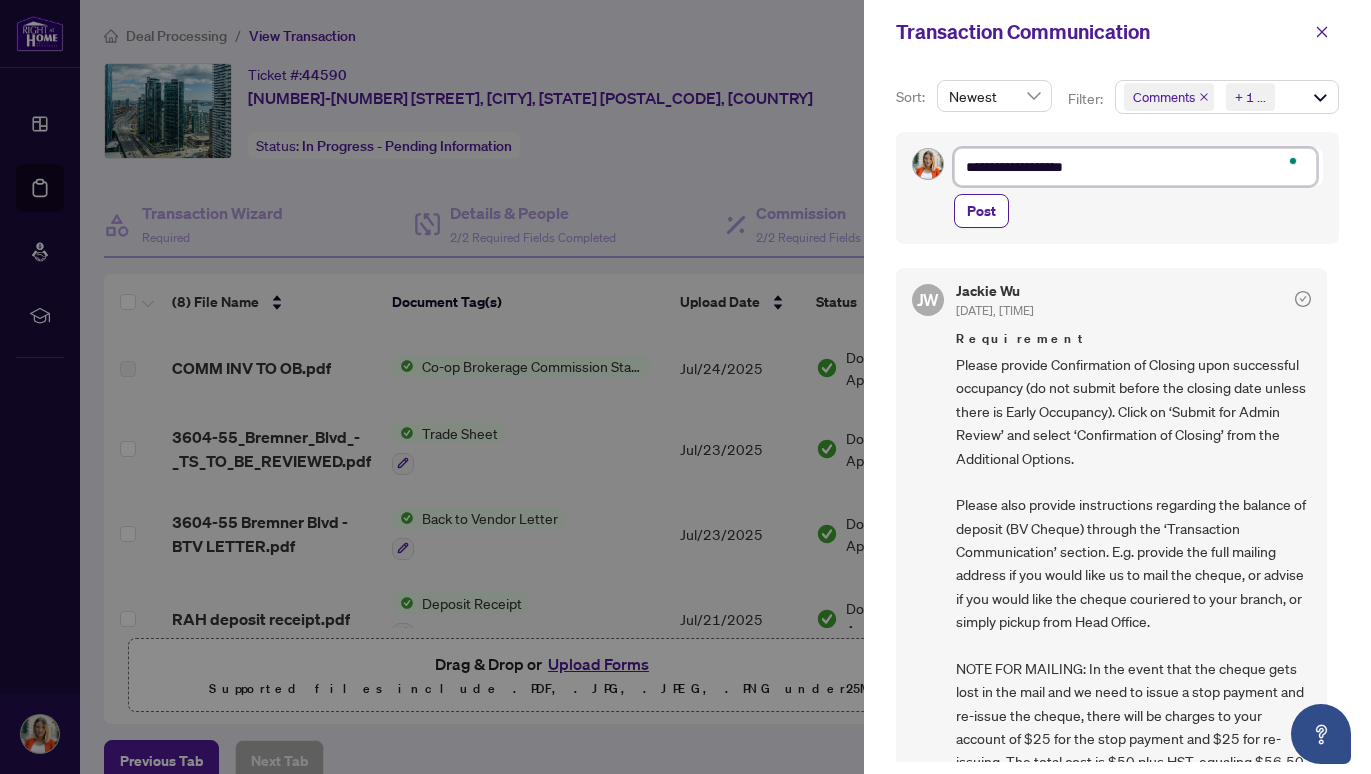type on "**********" 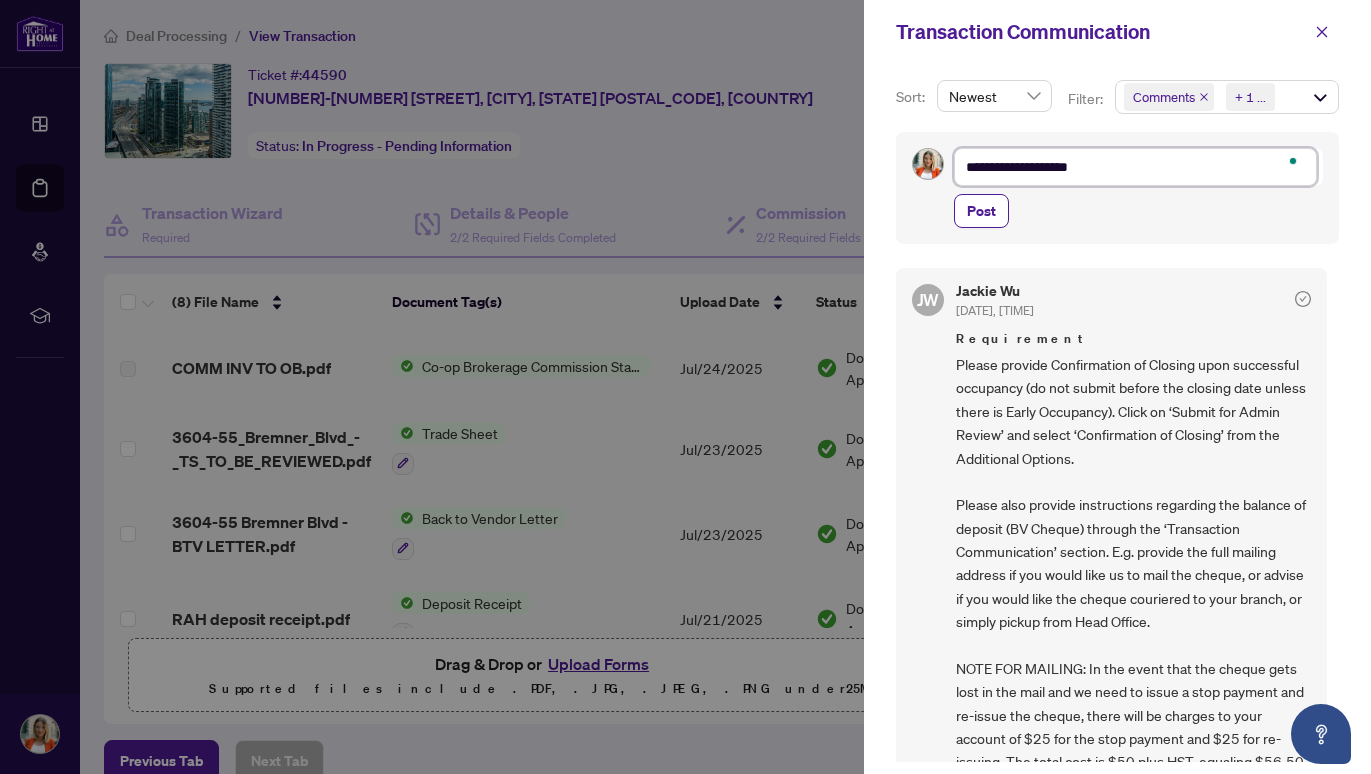 type on "**********" 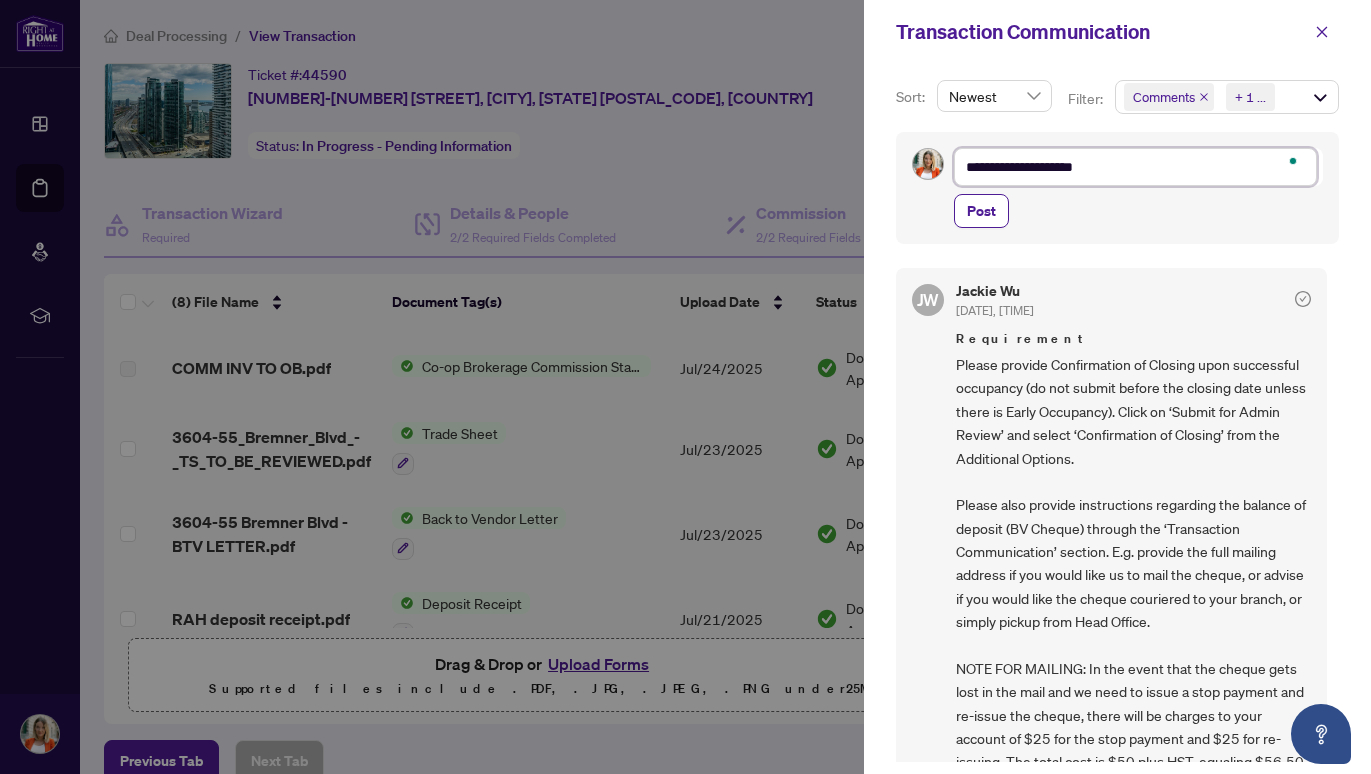 type on "**********" 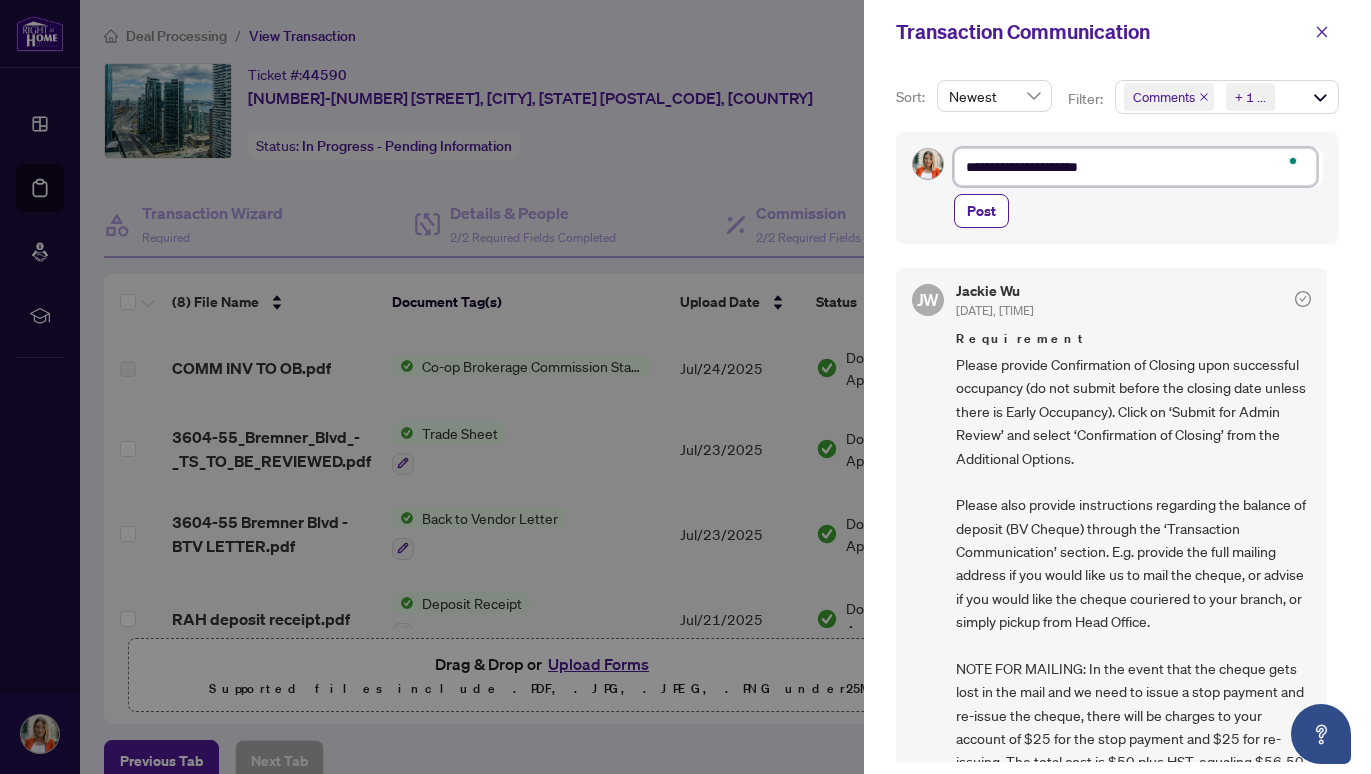 type on "**********" 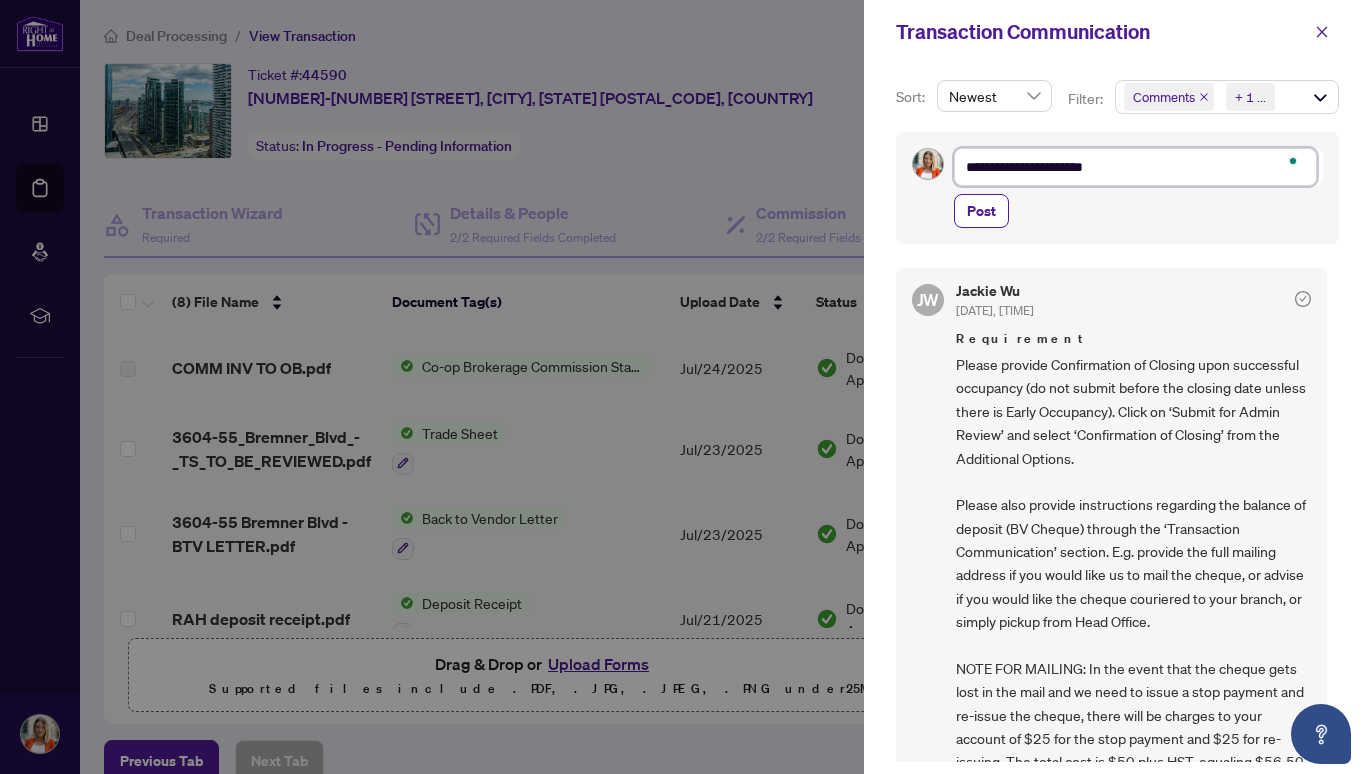 type on "**********" 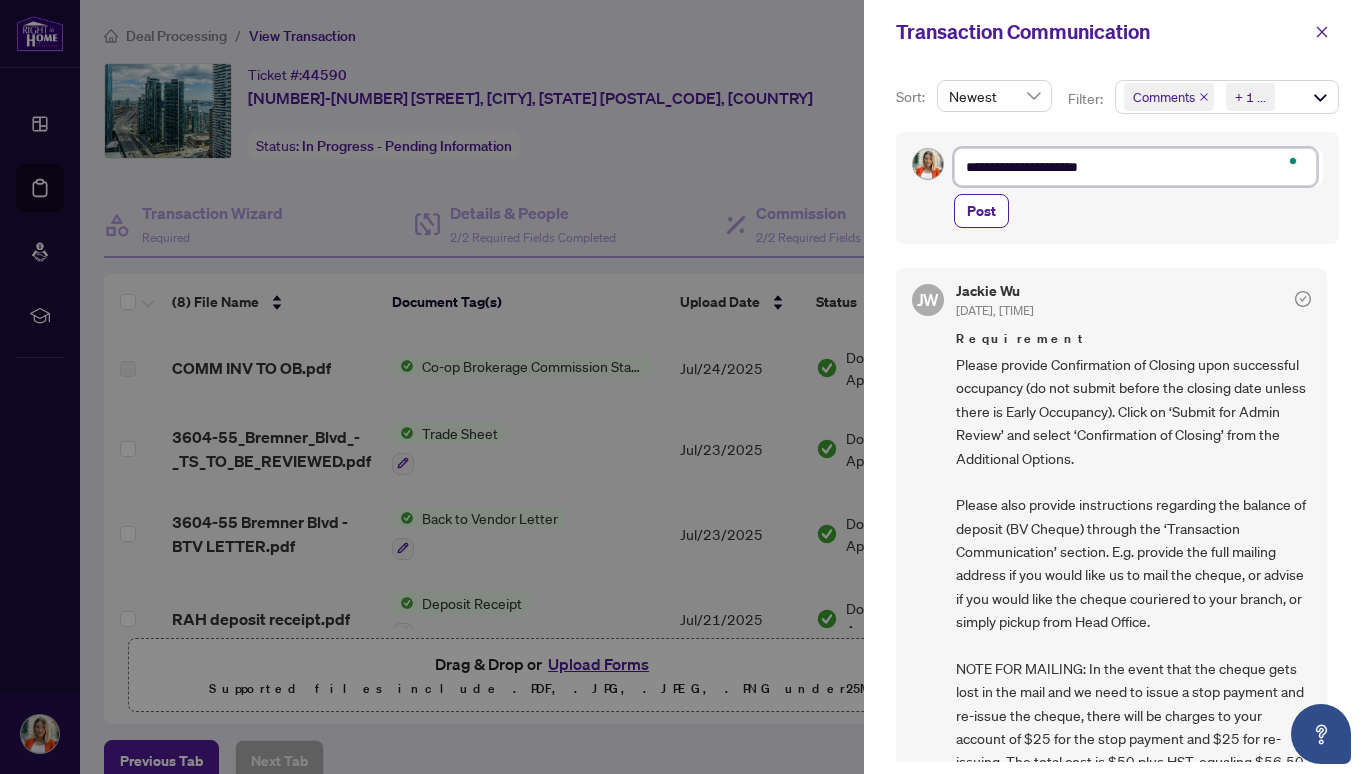 type on "**********" 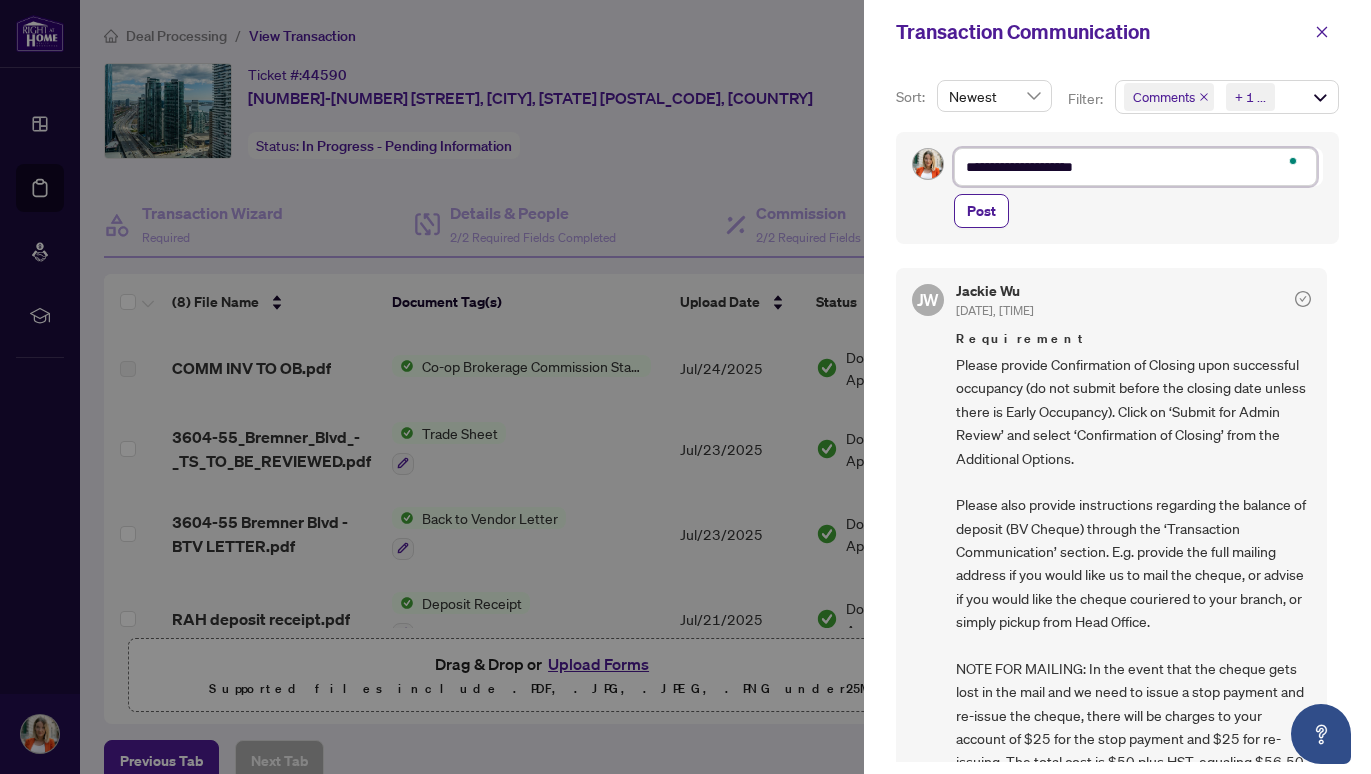 type on "**********" 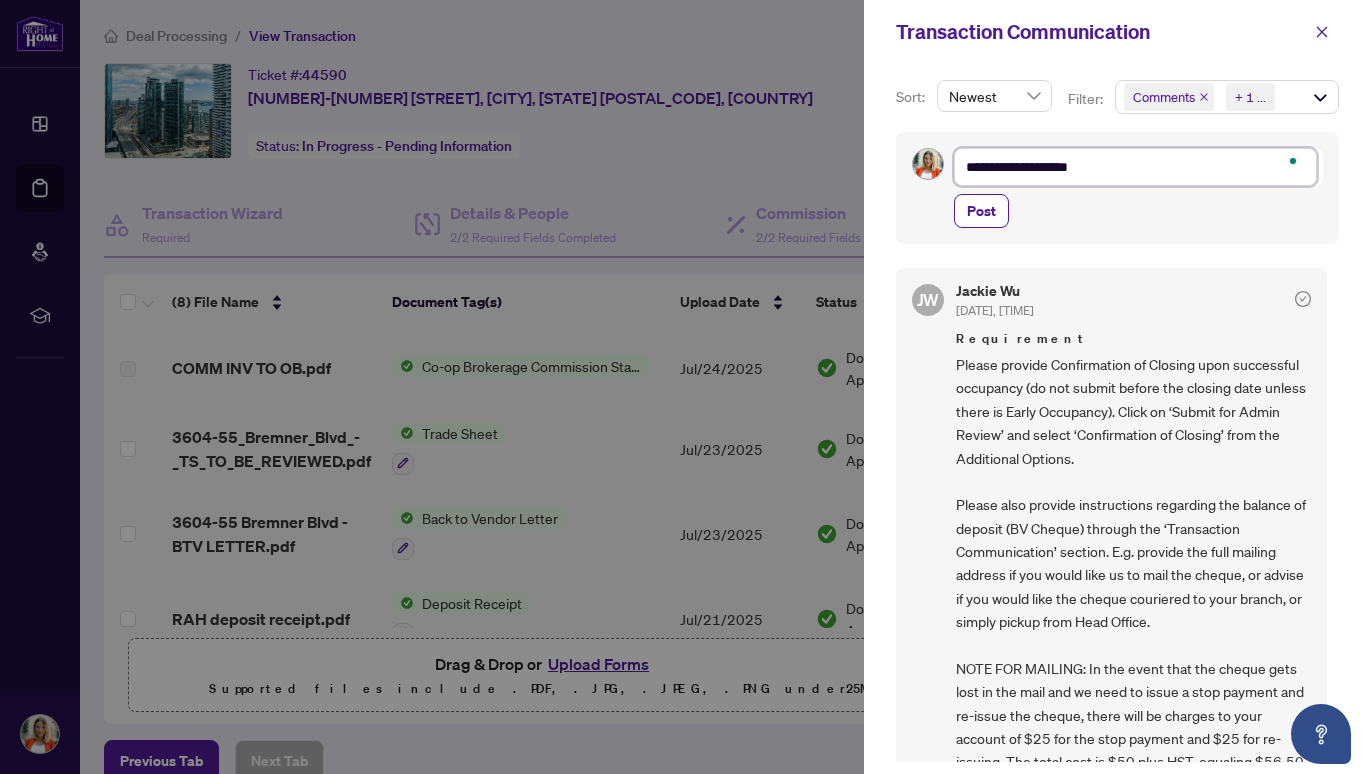 type on "**********" 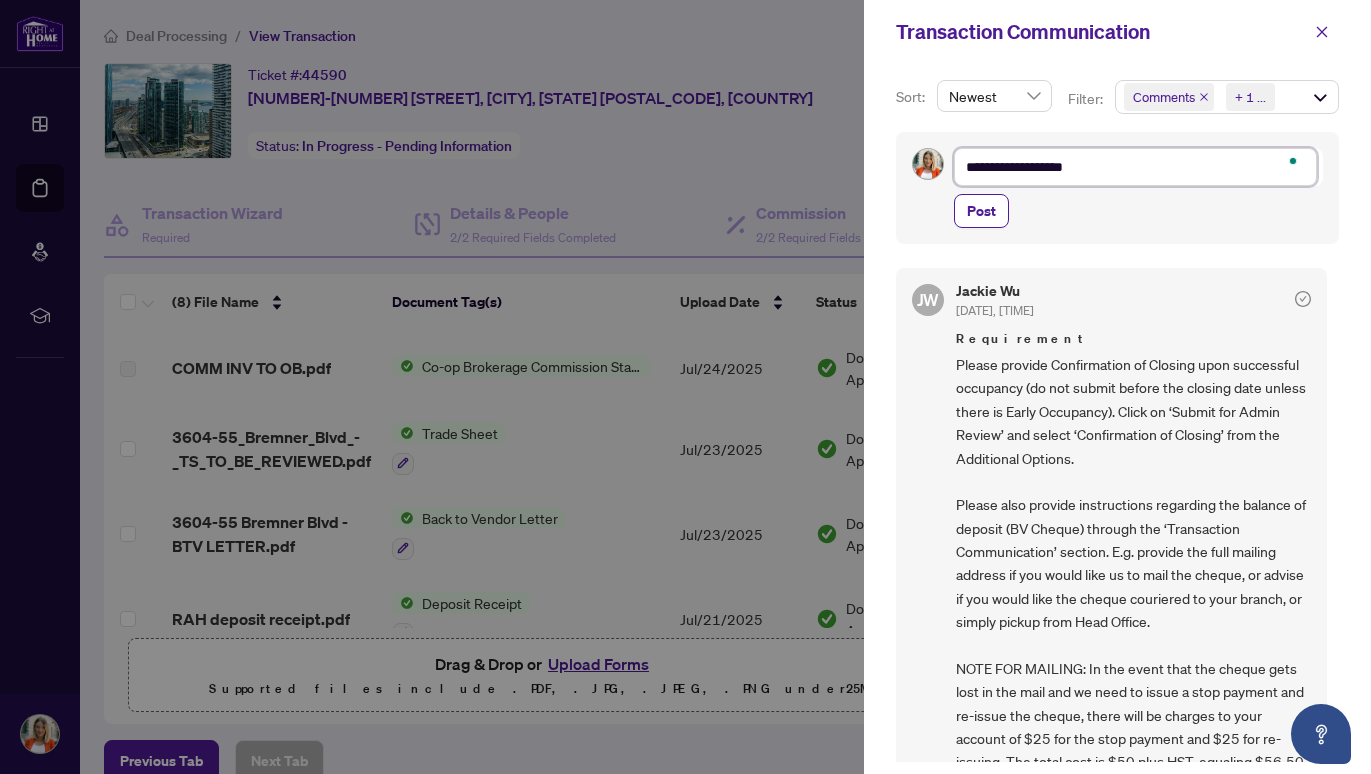 type on "**********" 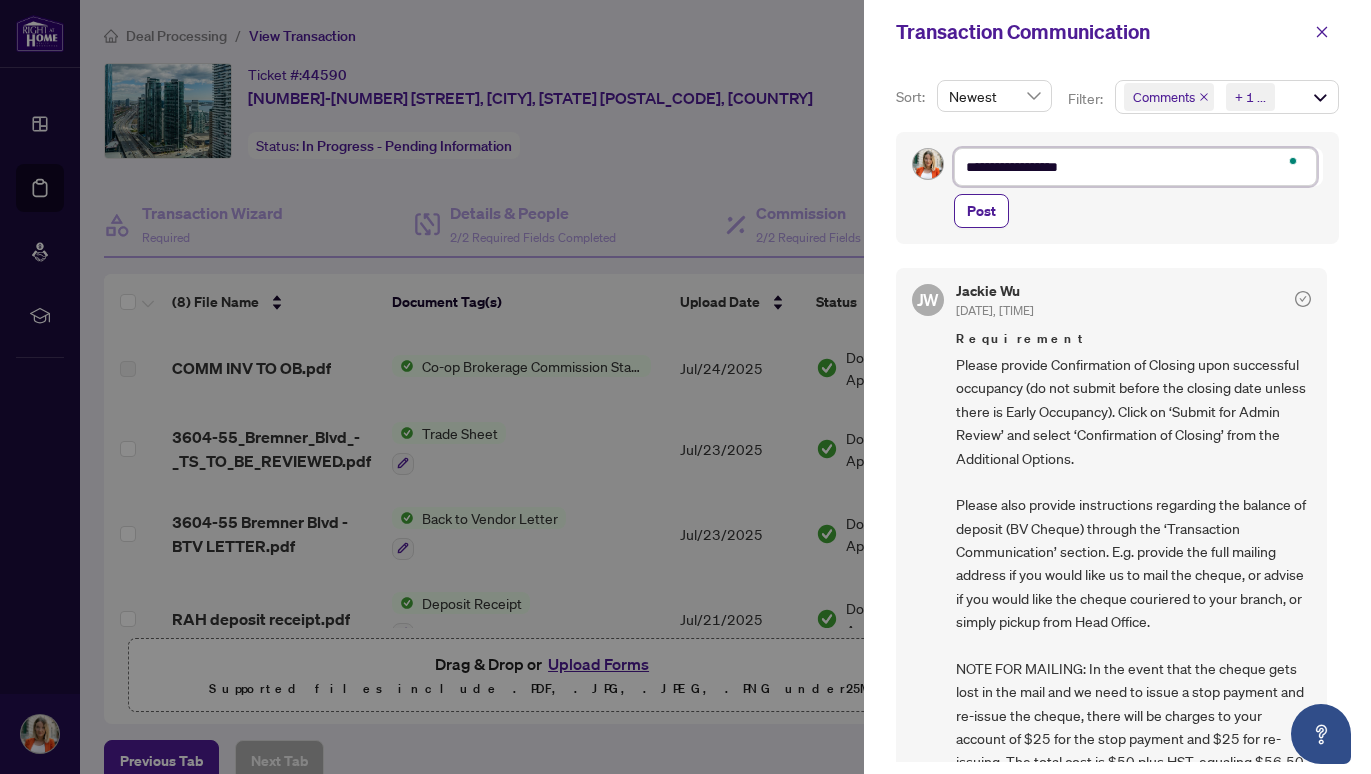 type on "**********" 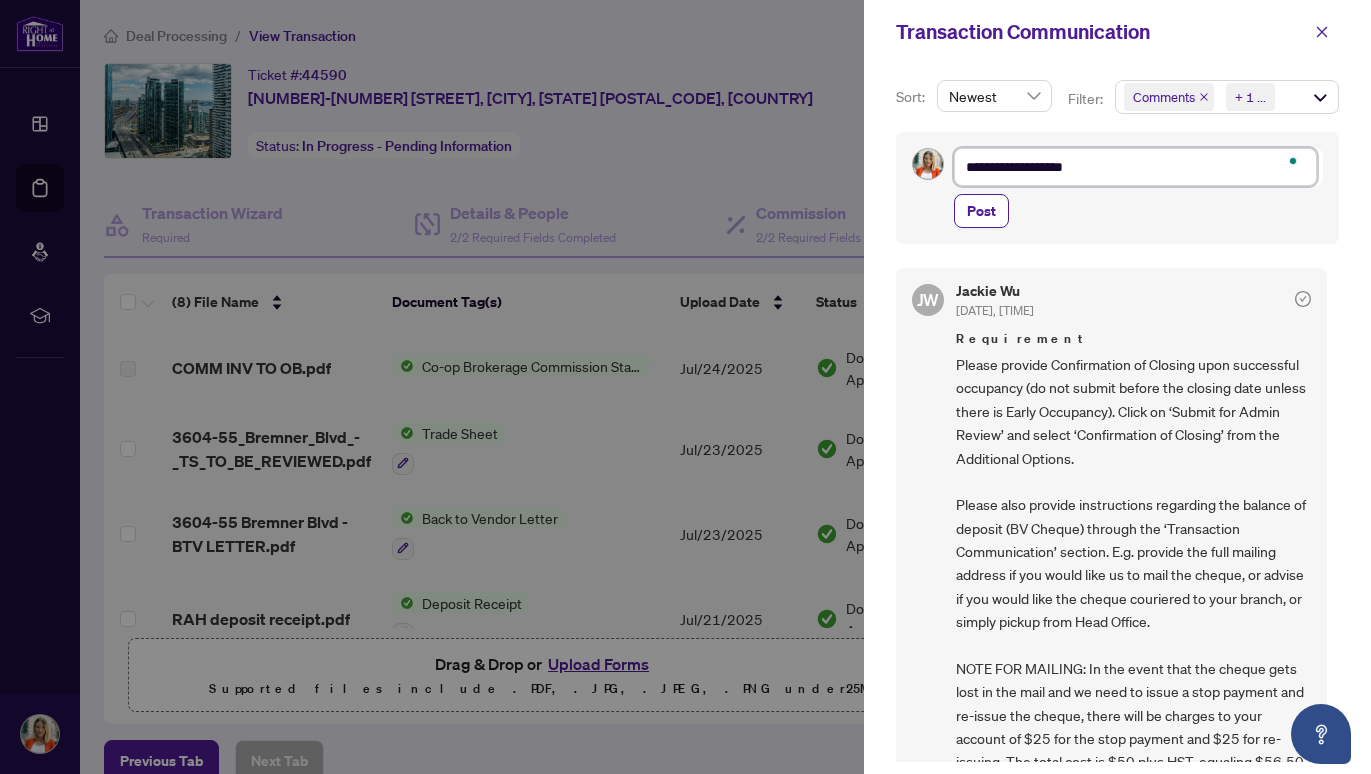 type on "**********" 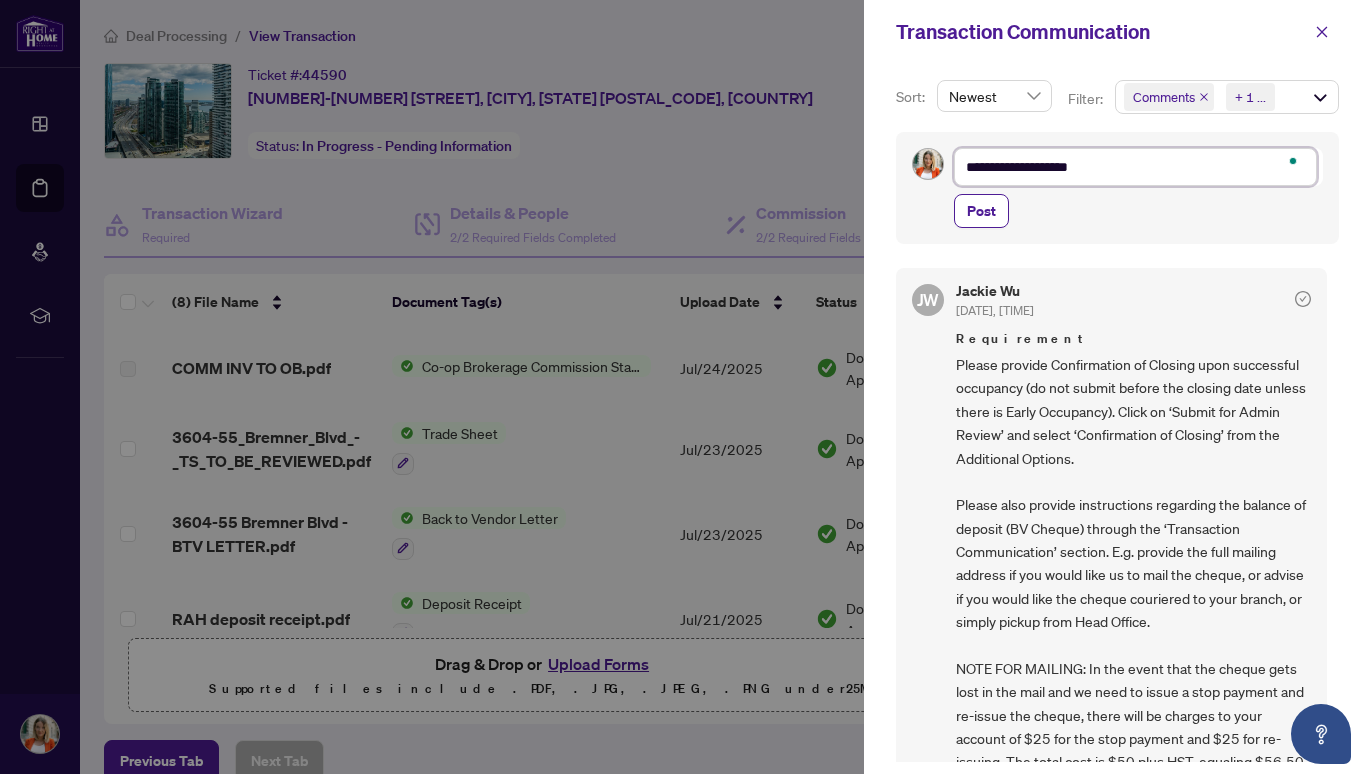 type on "**********" 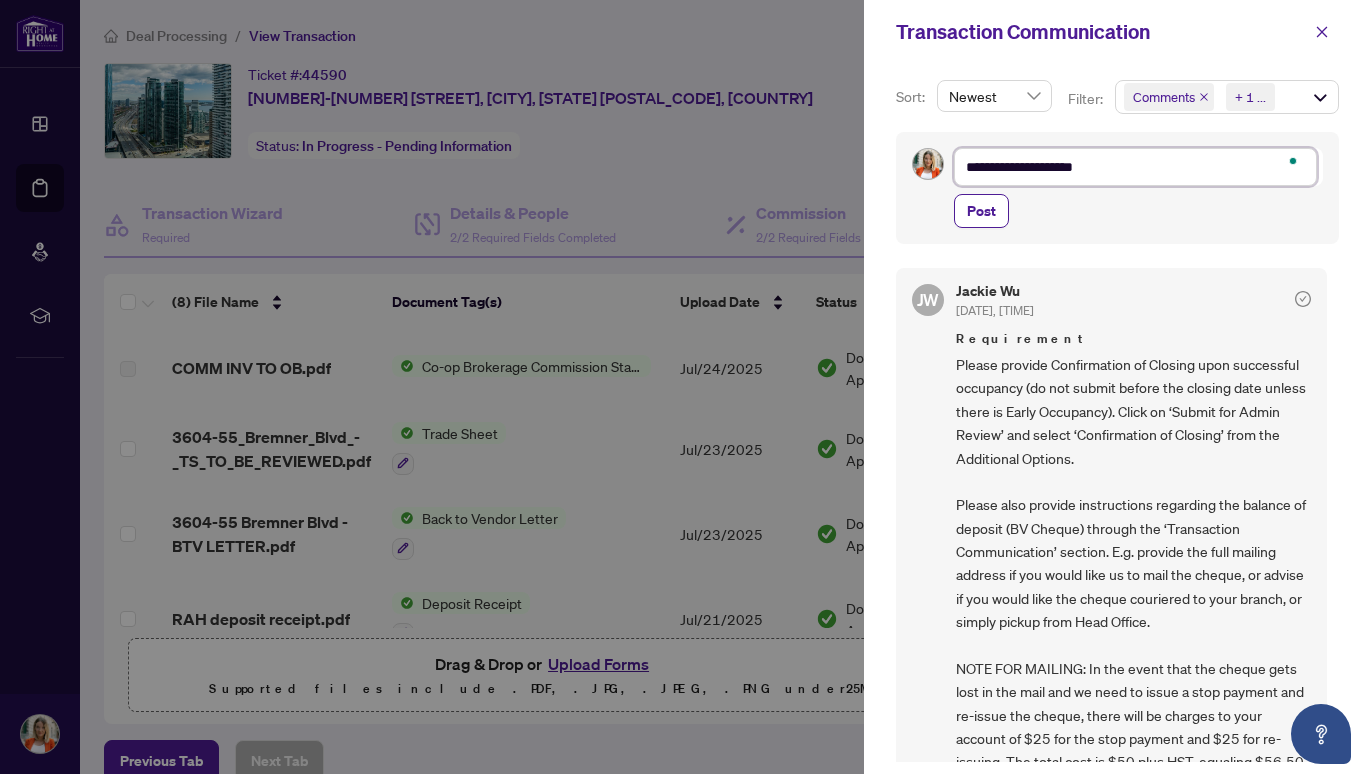type on "**********" 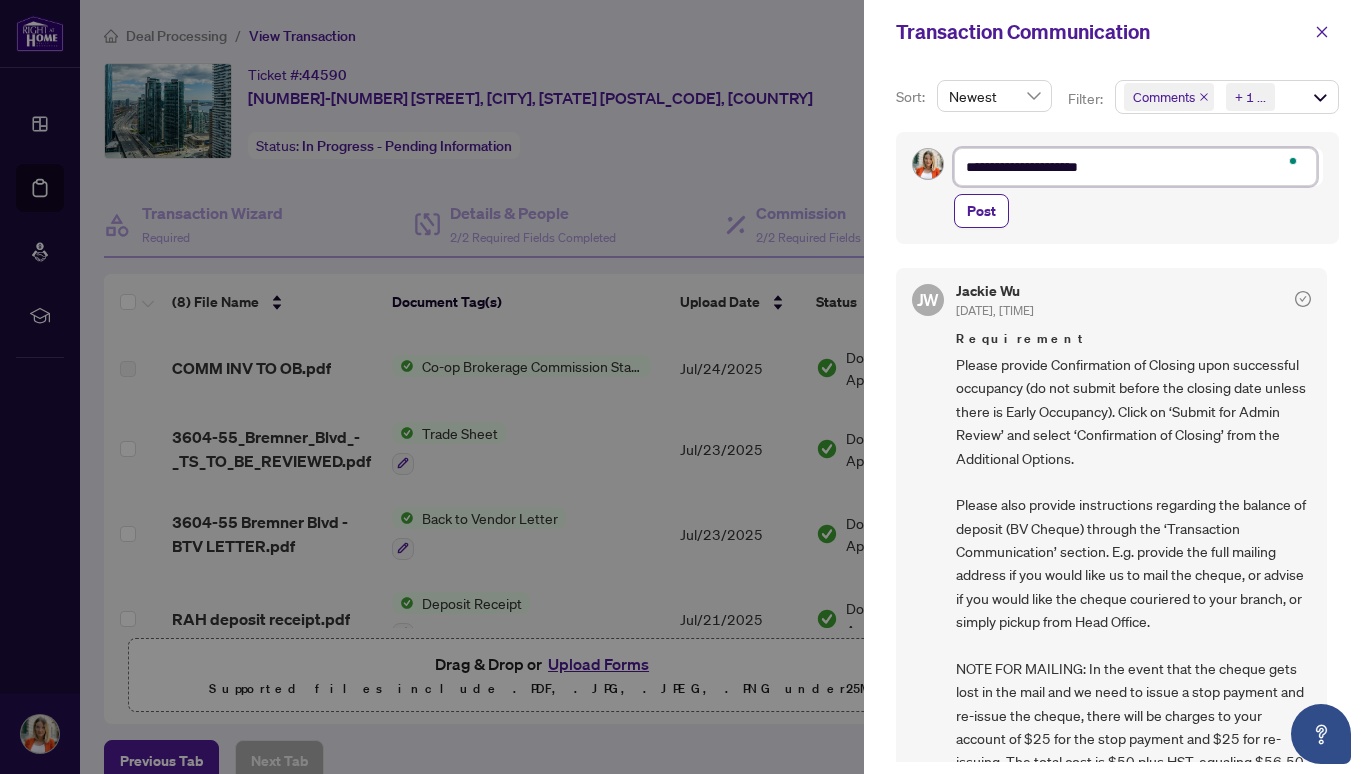 type on "**********" 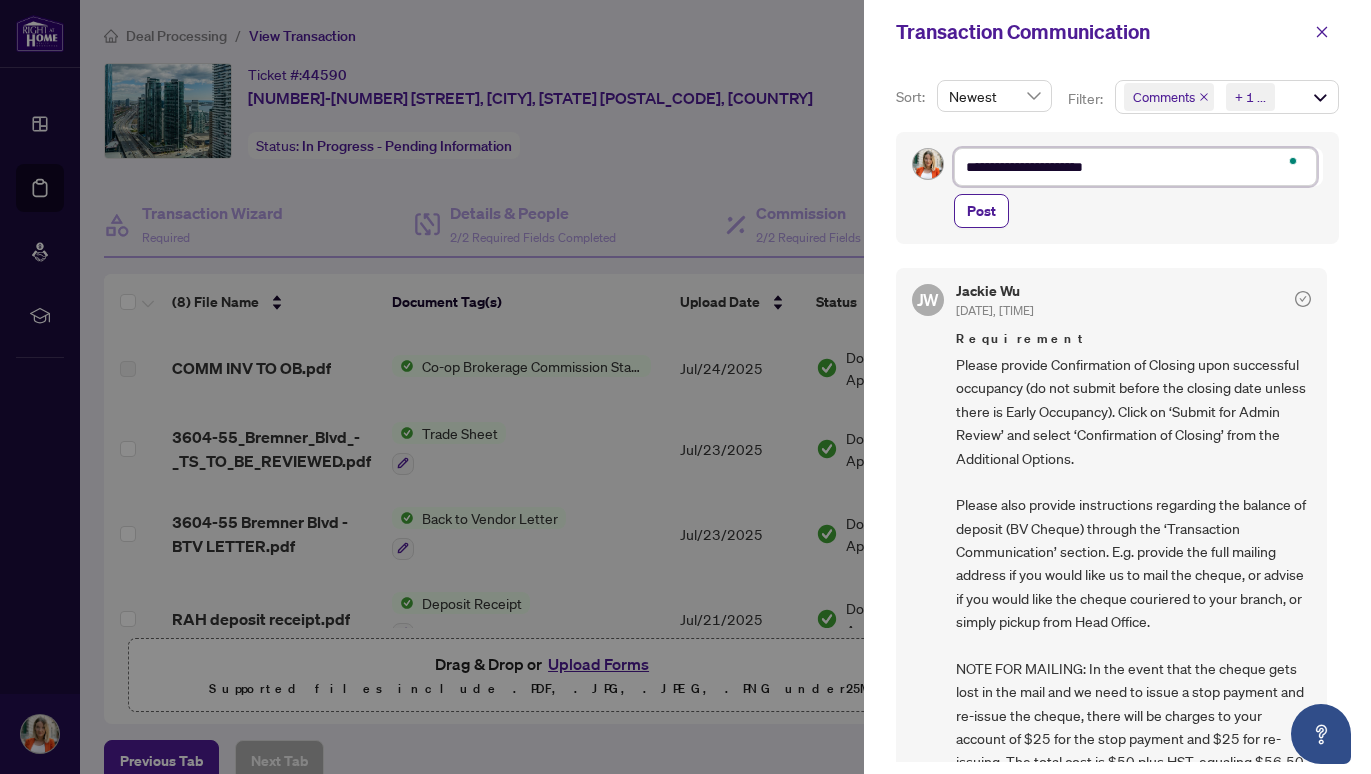 type on "**********" 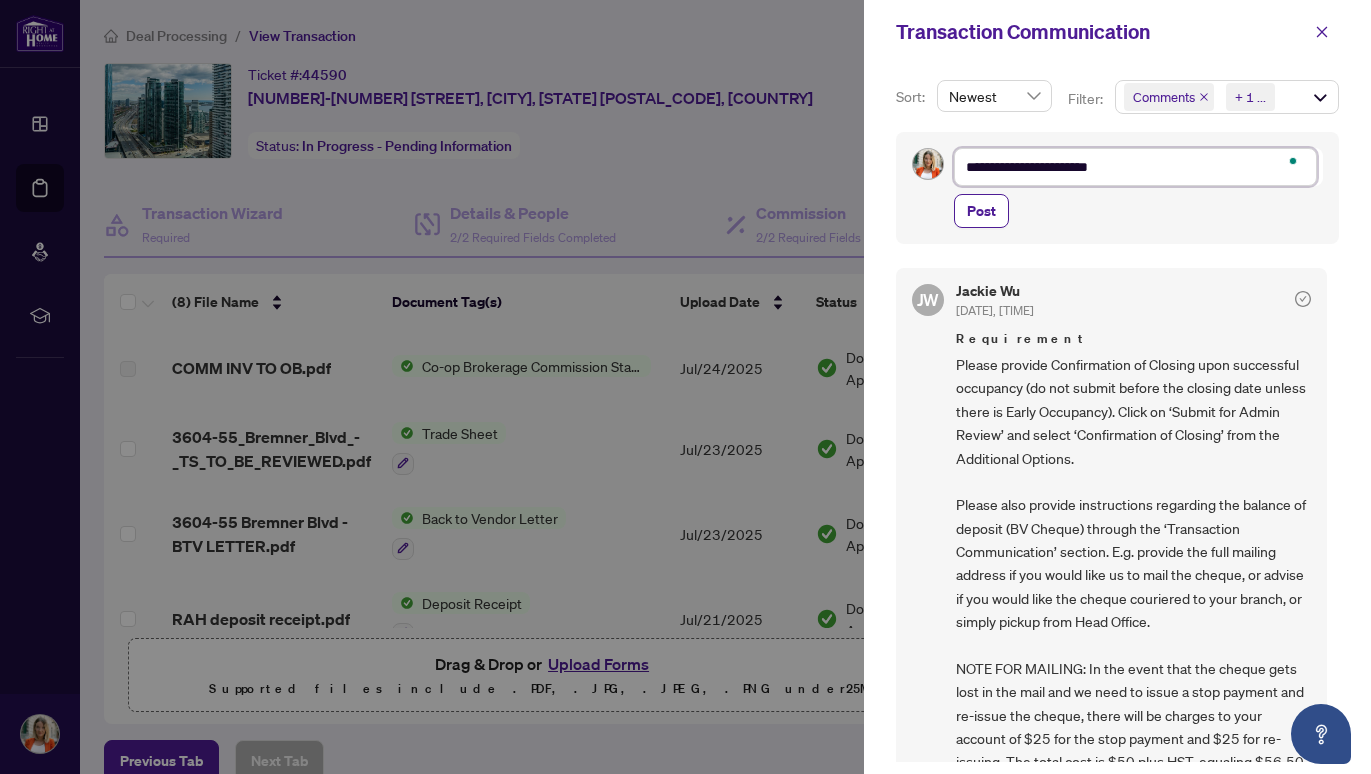 type on "**********" 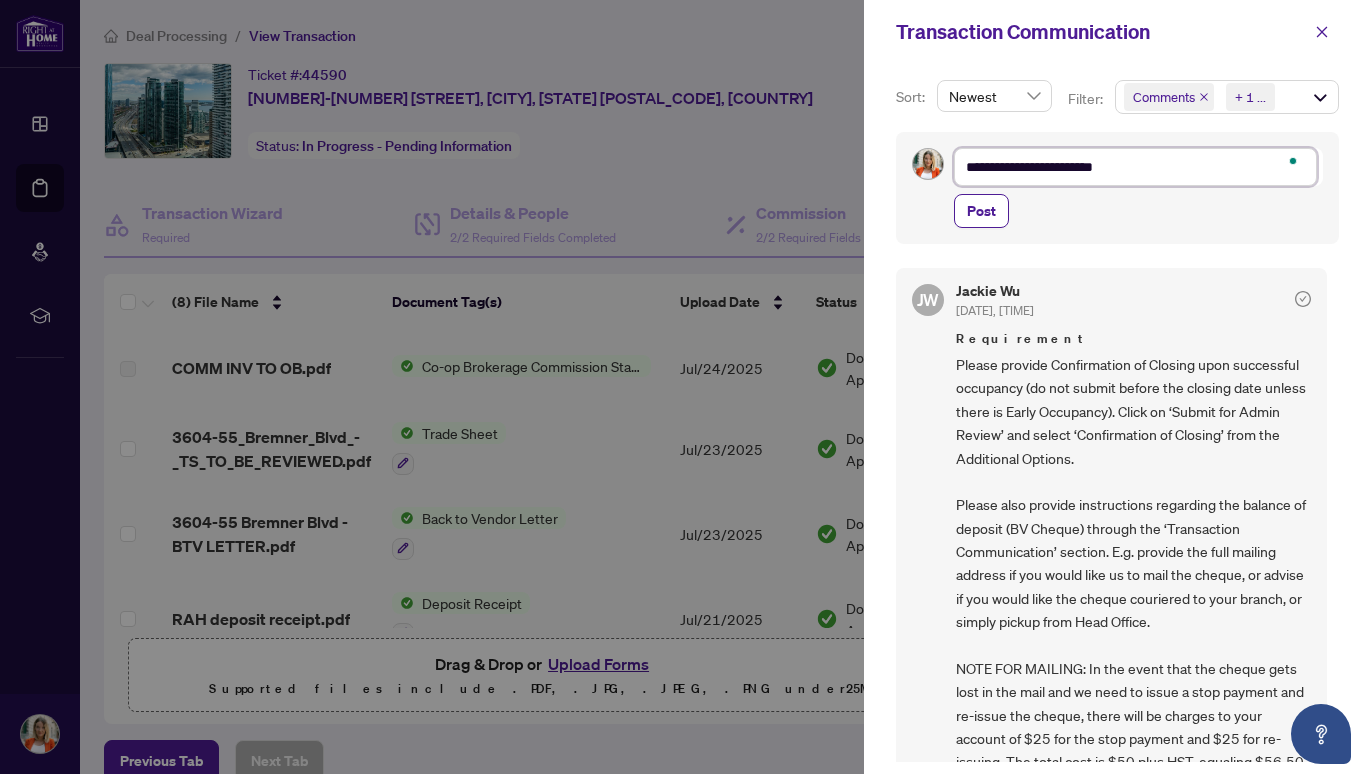 type on "**********" 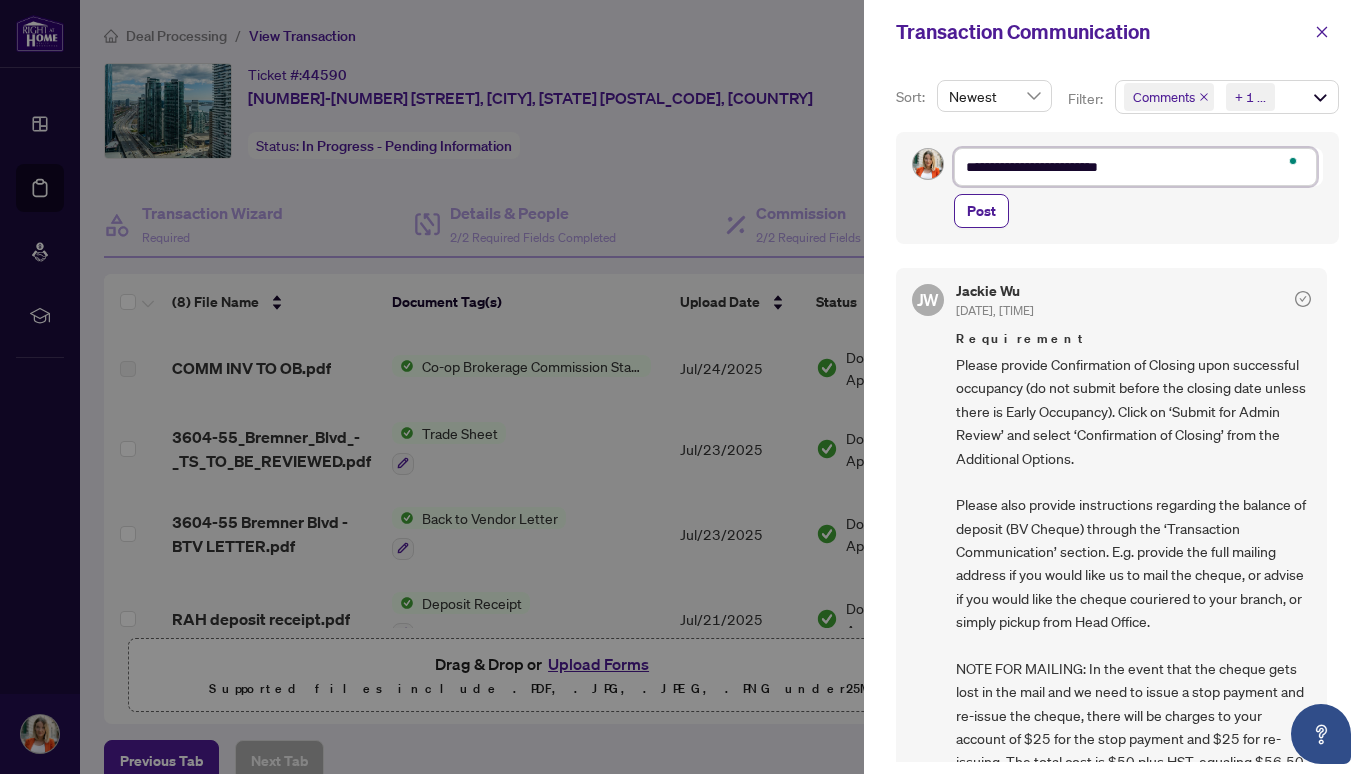 type on "**********" 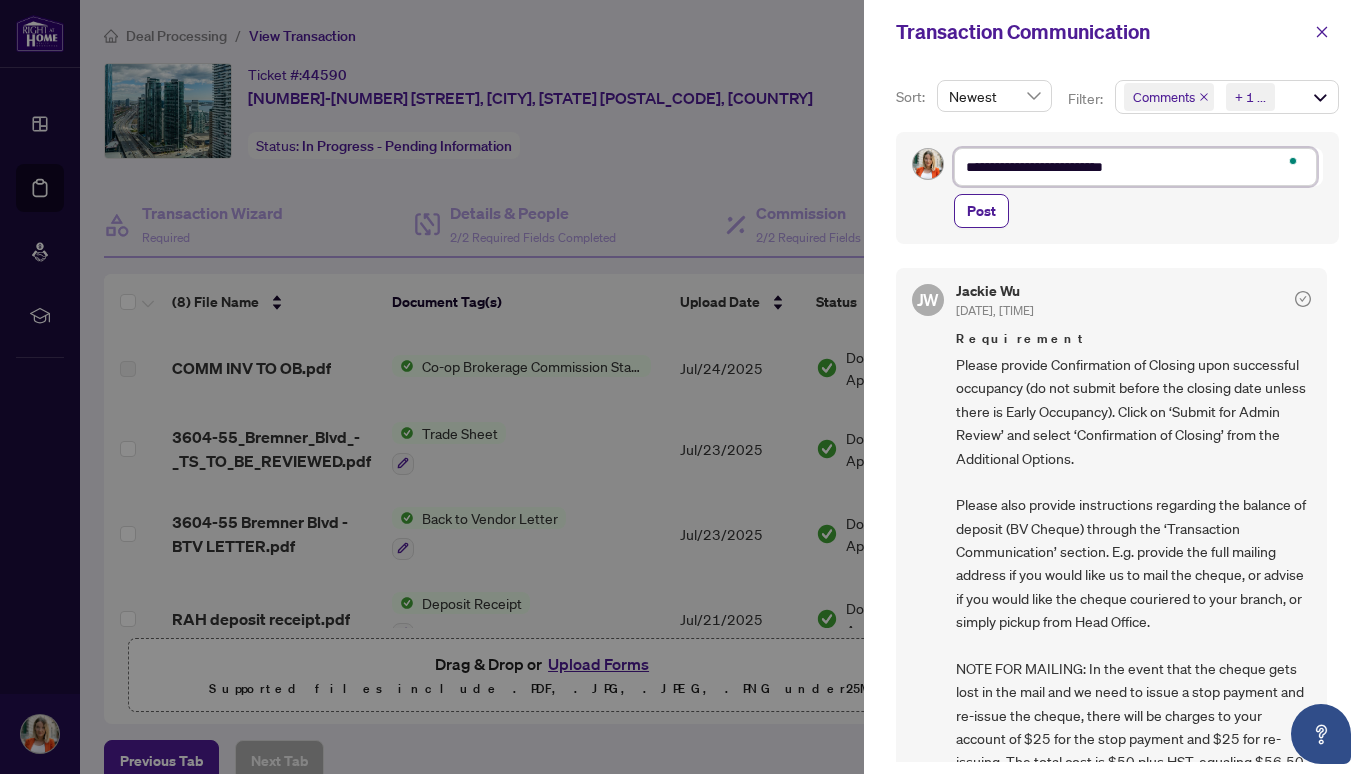 type on "**********" 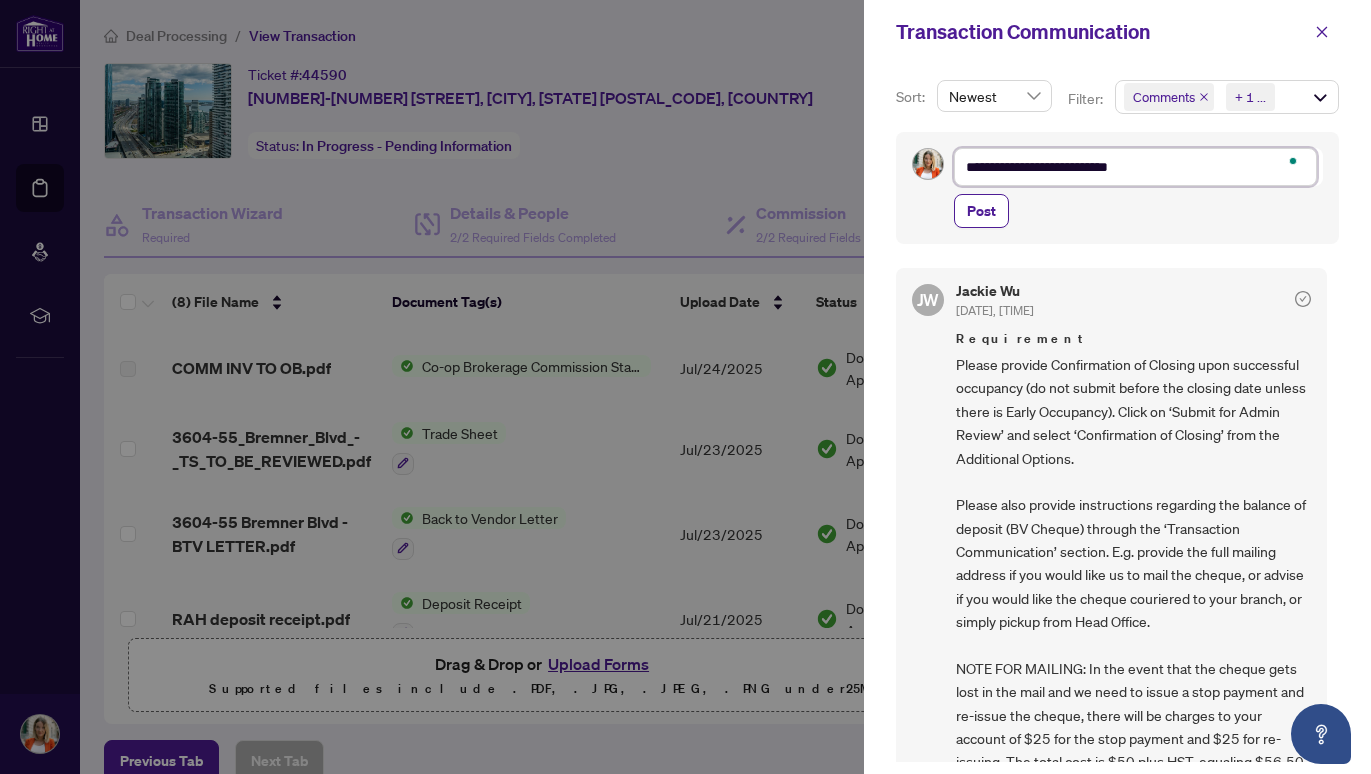 type on "**********" 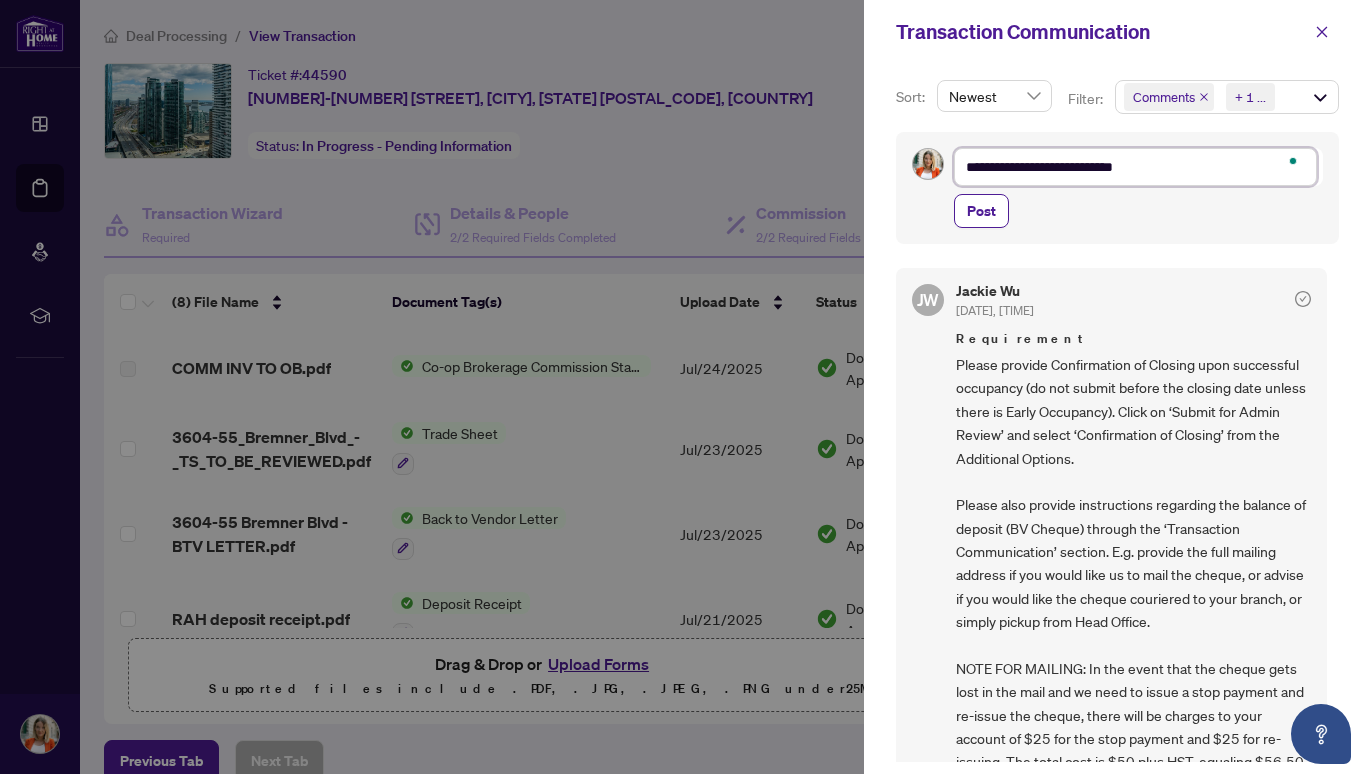 type on "**********" 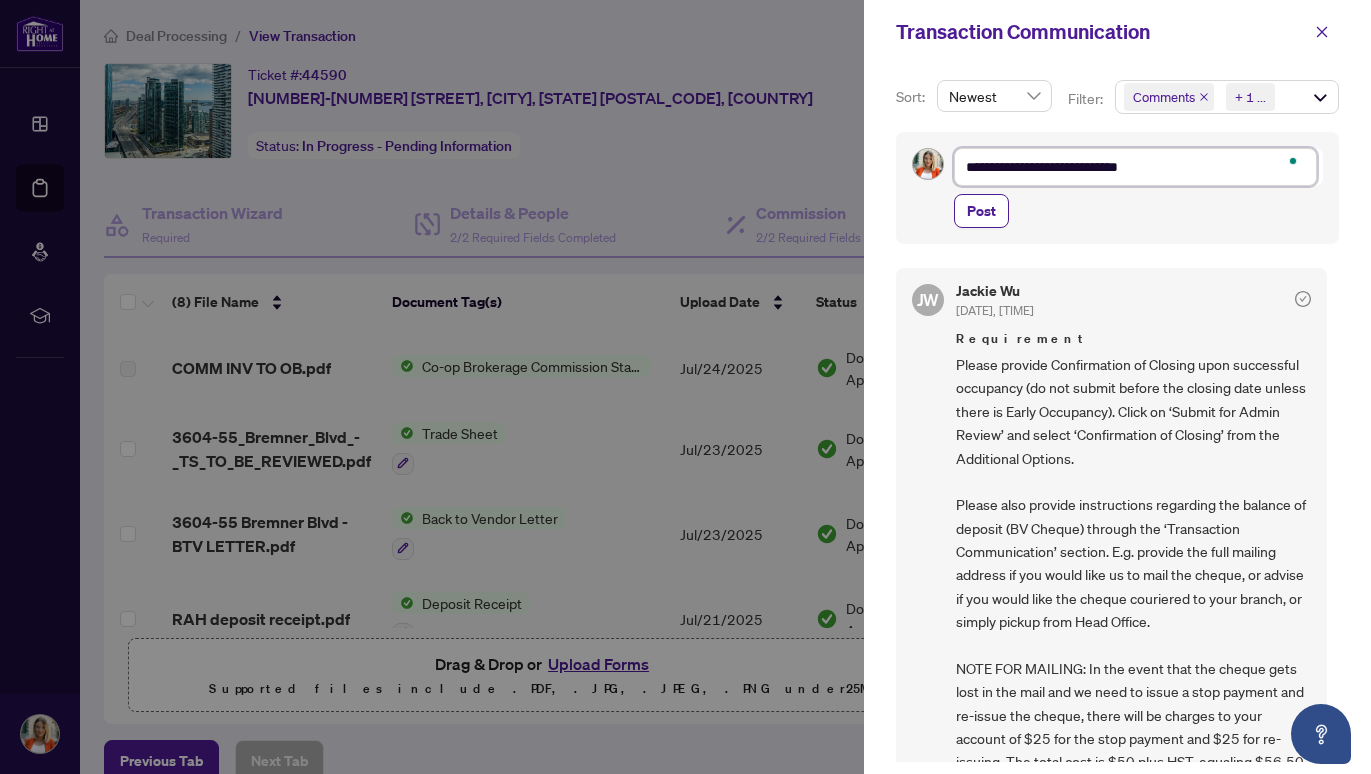 type on "**********" 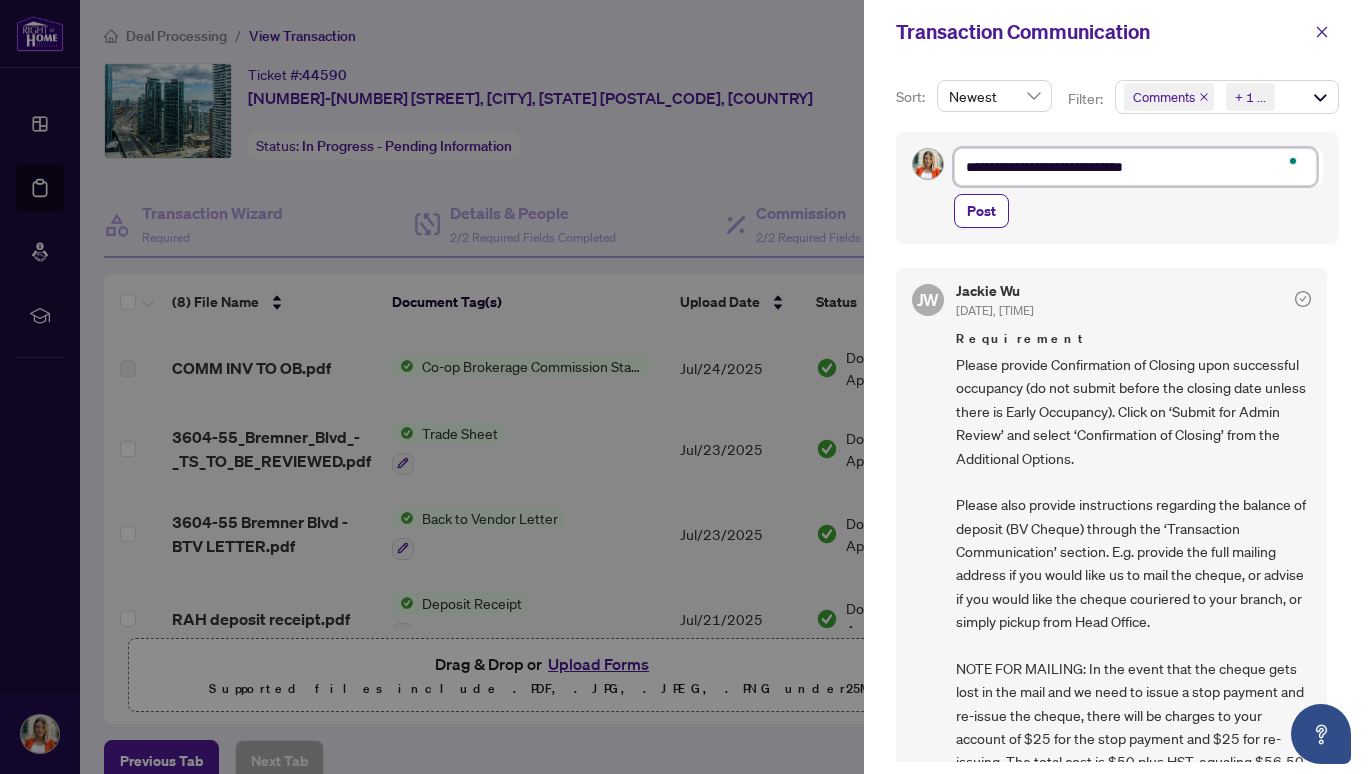 type on "**********" 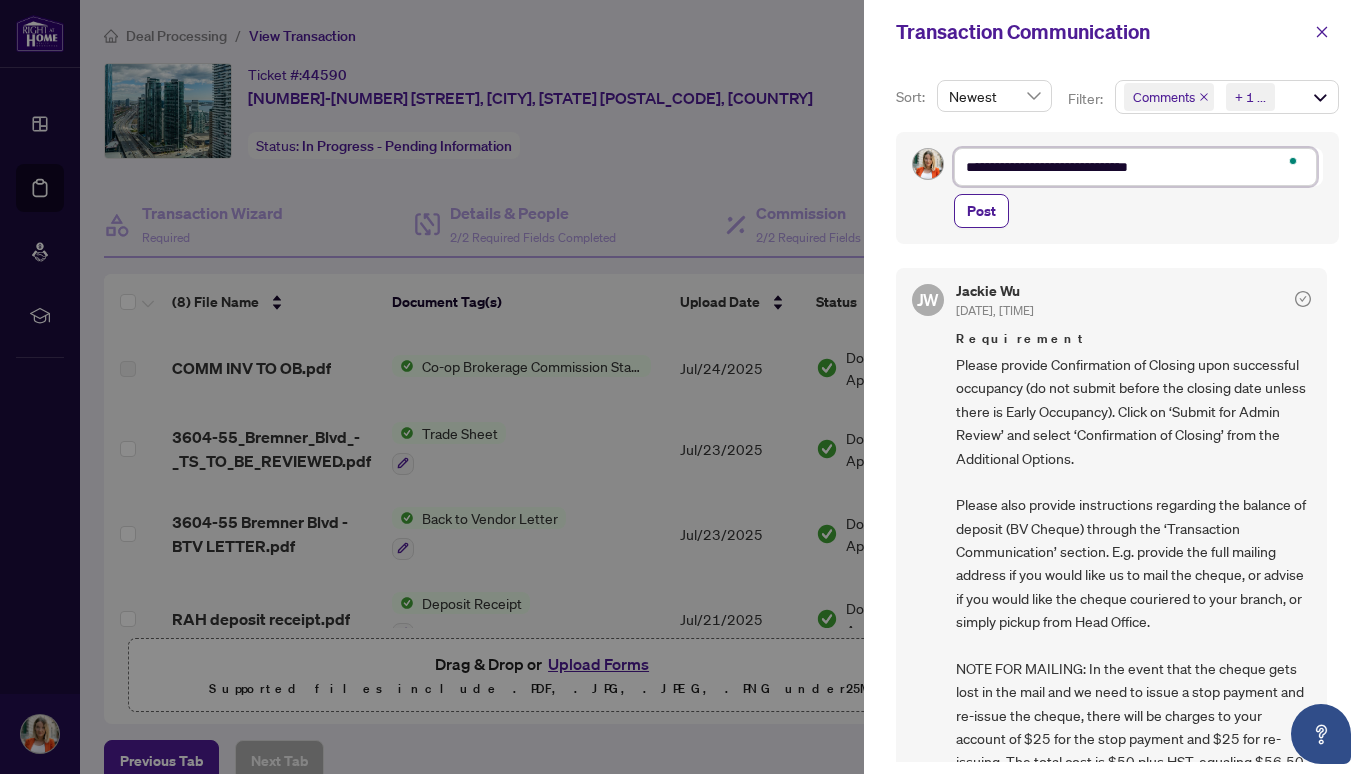type on "**********" 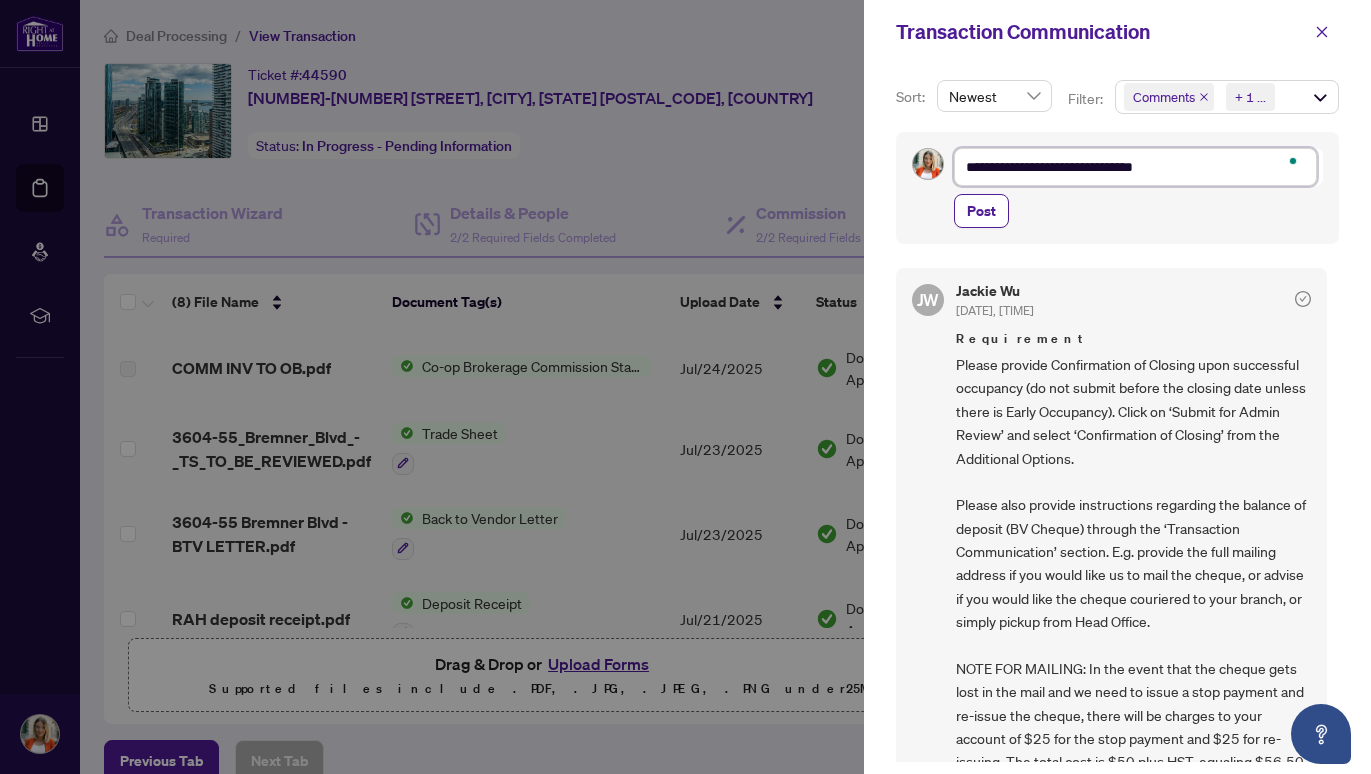 type on "**********" 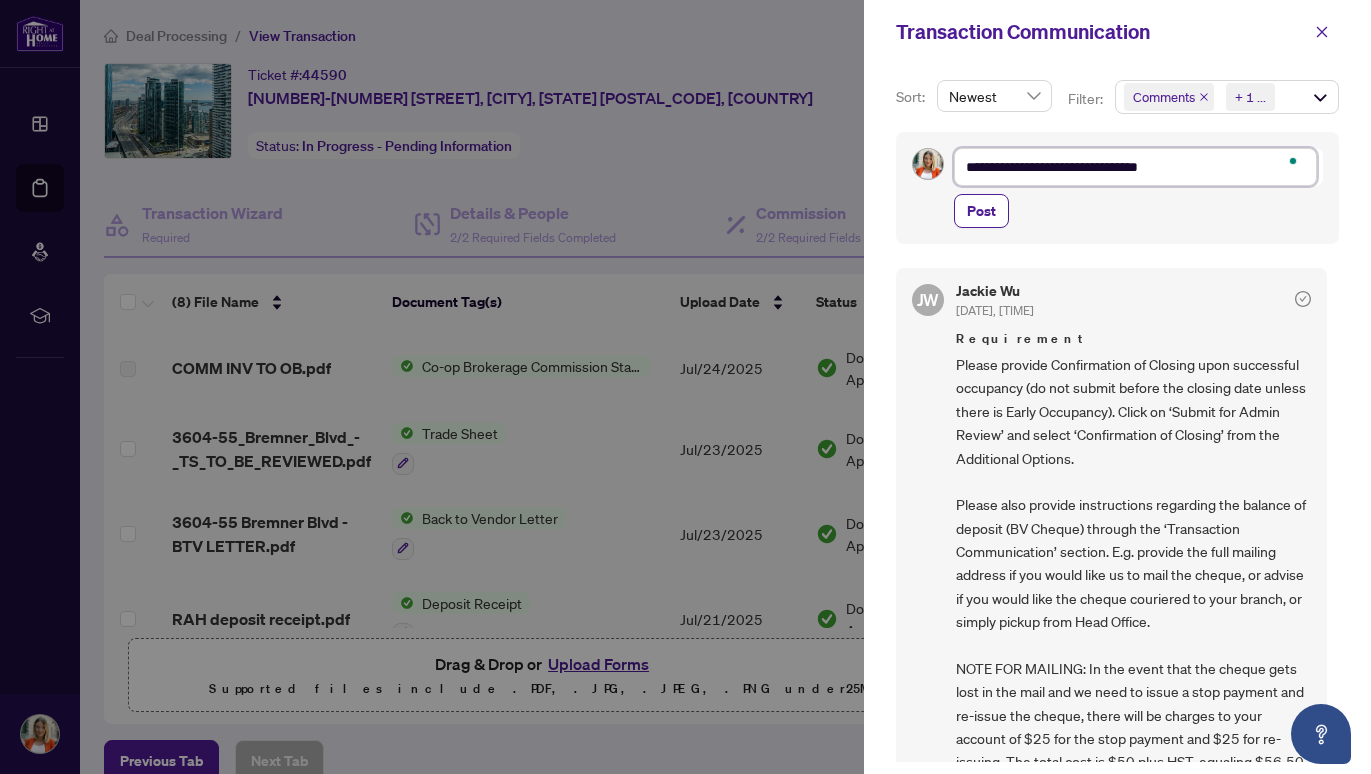 type on "**********" 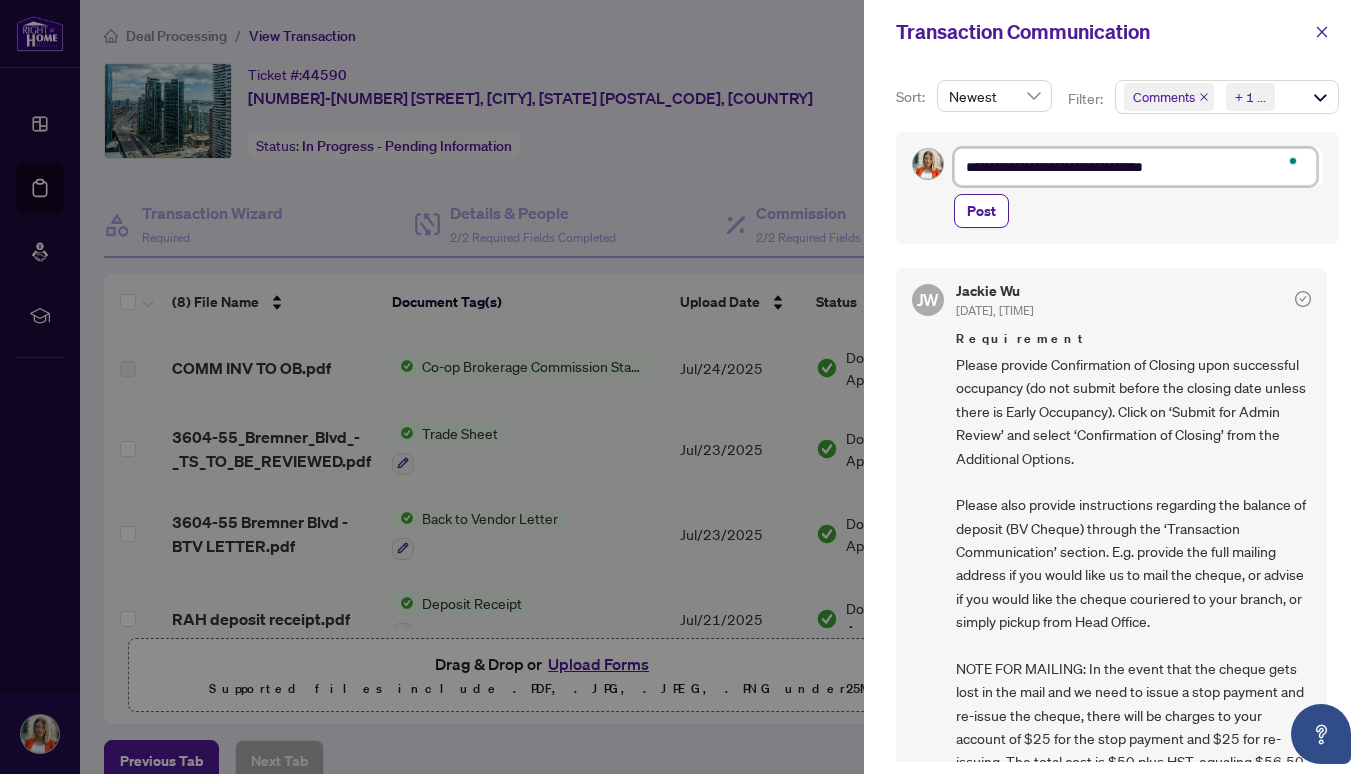 type on "**********" 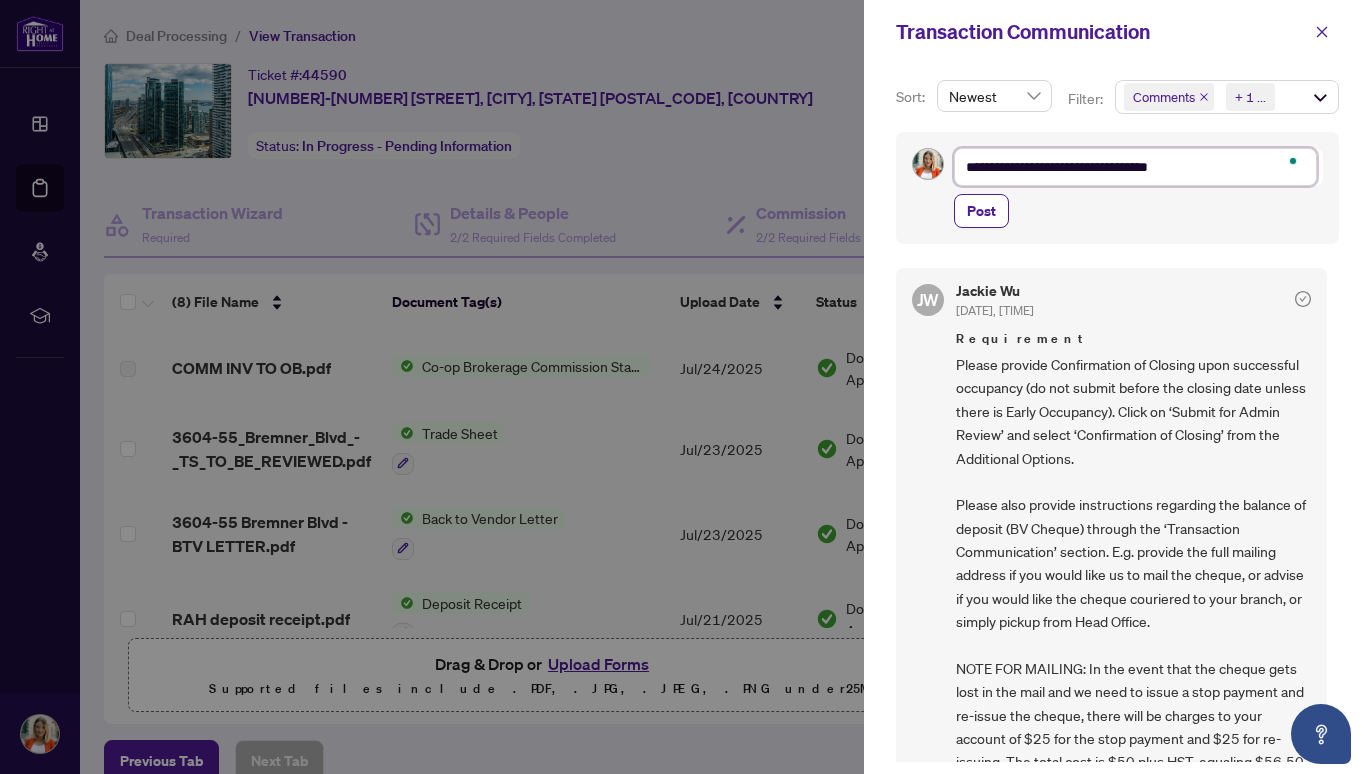 type on "**********" 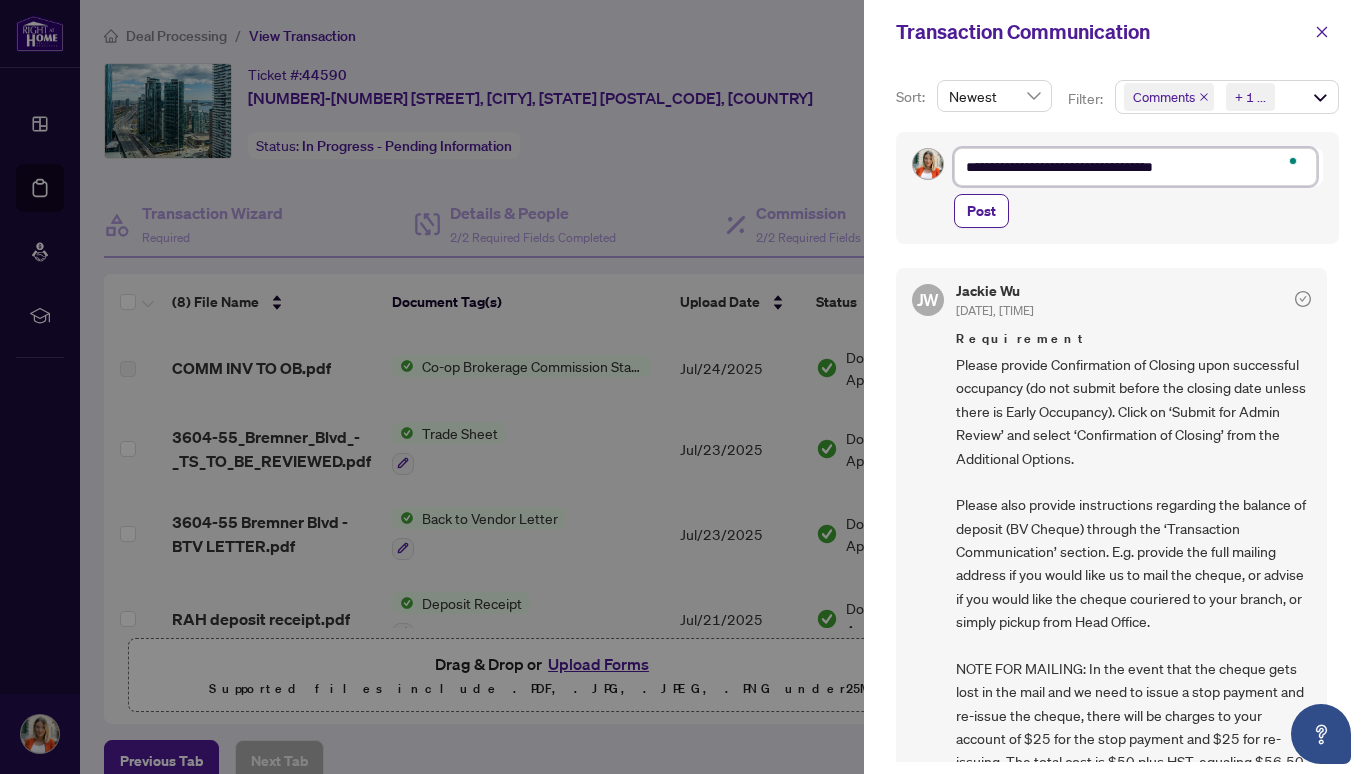 type on "**********" 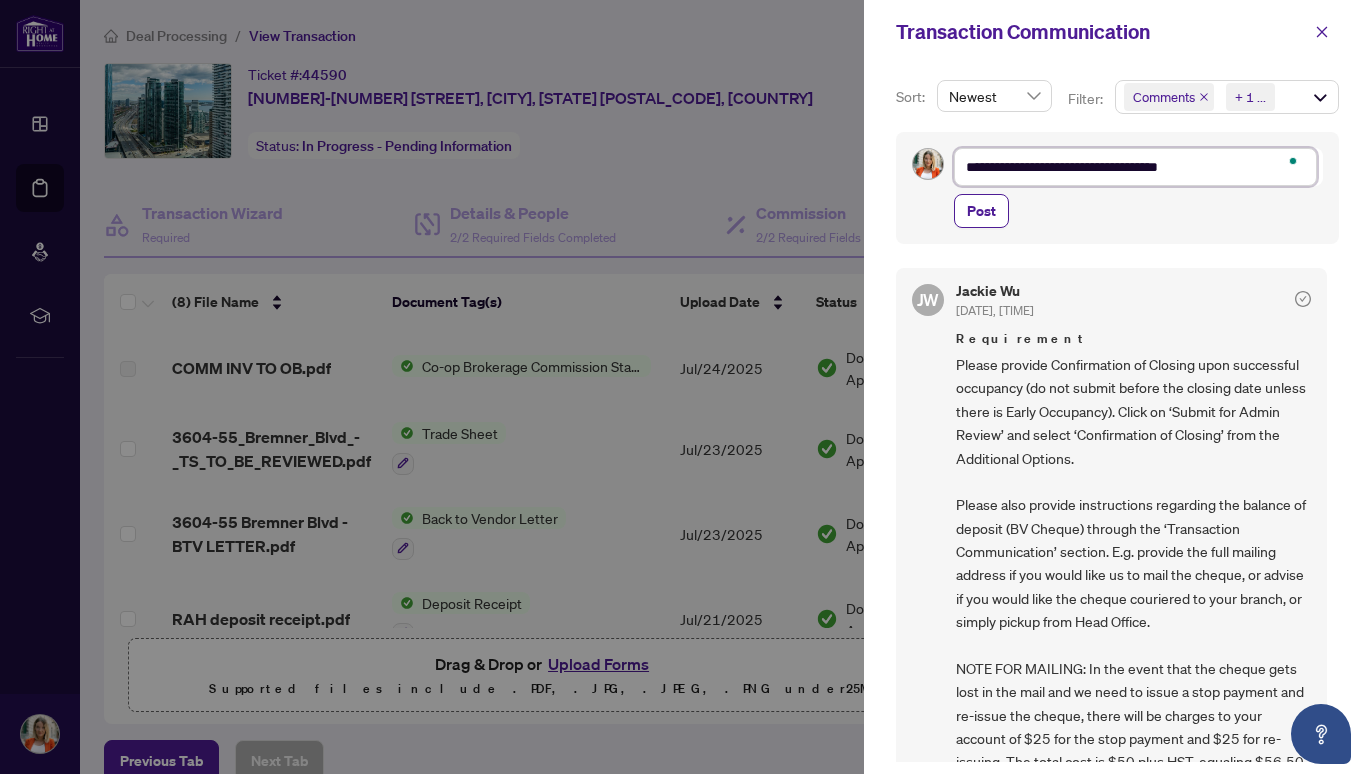 type on "**********" 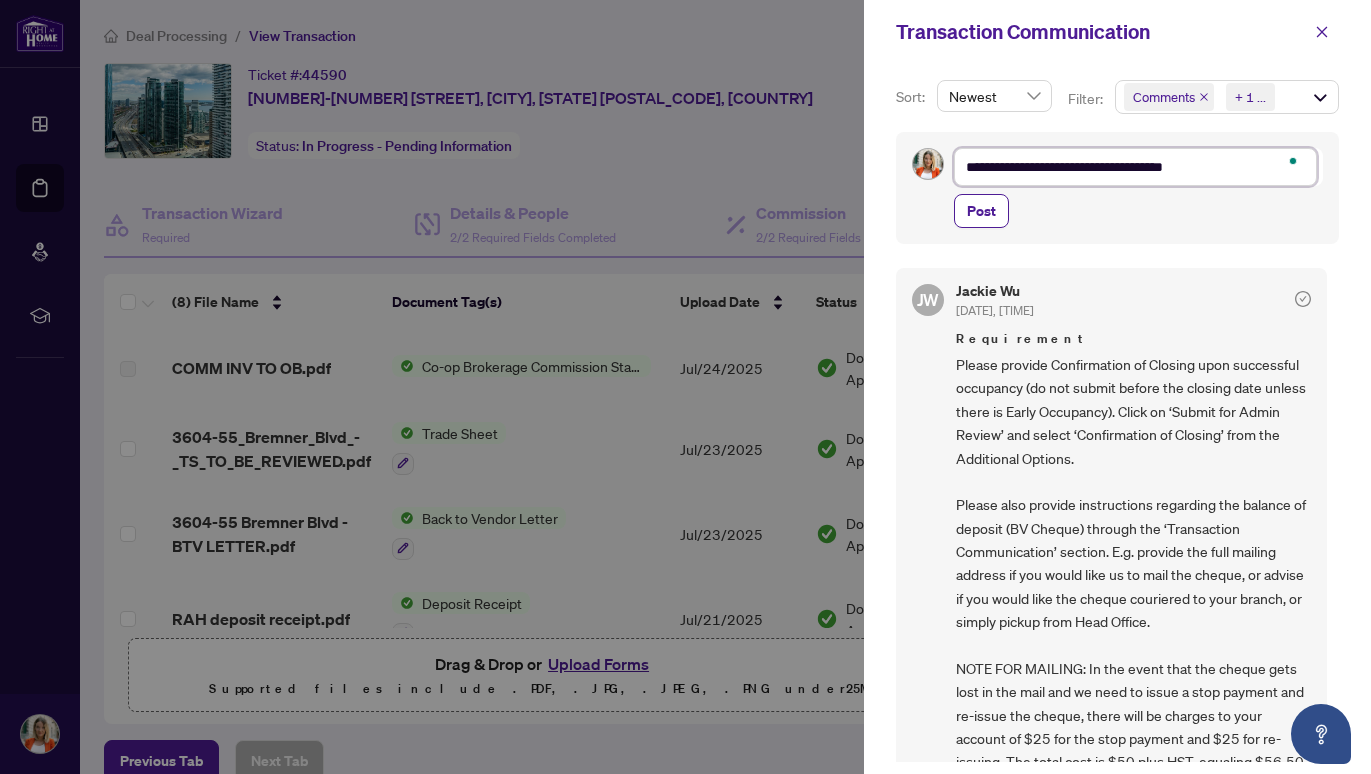 type on "**********" 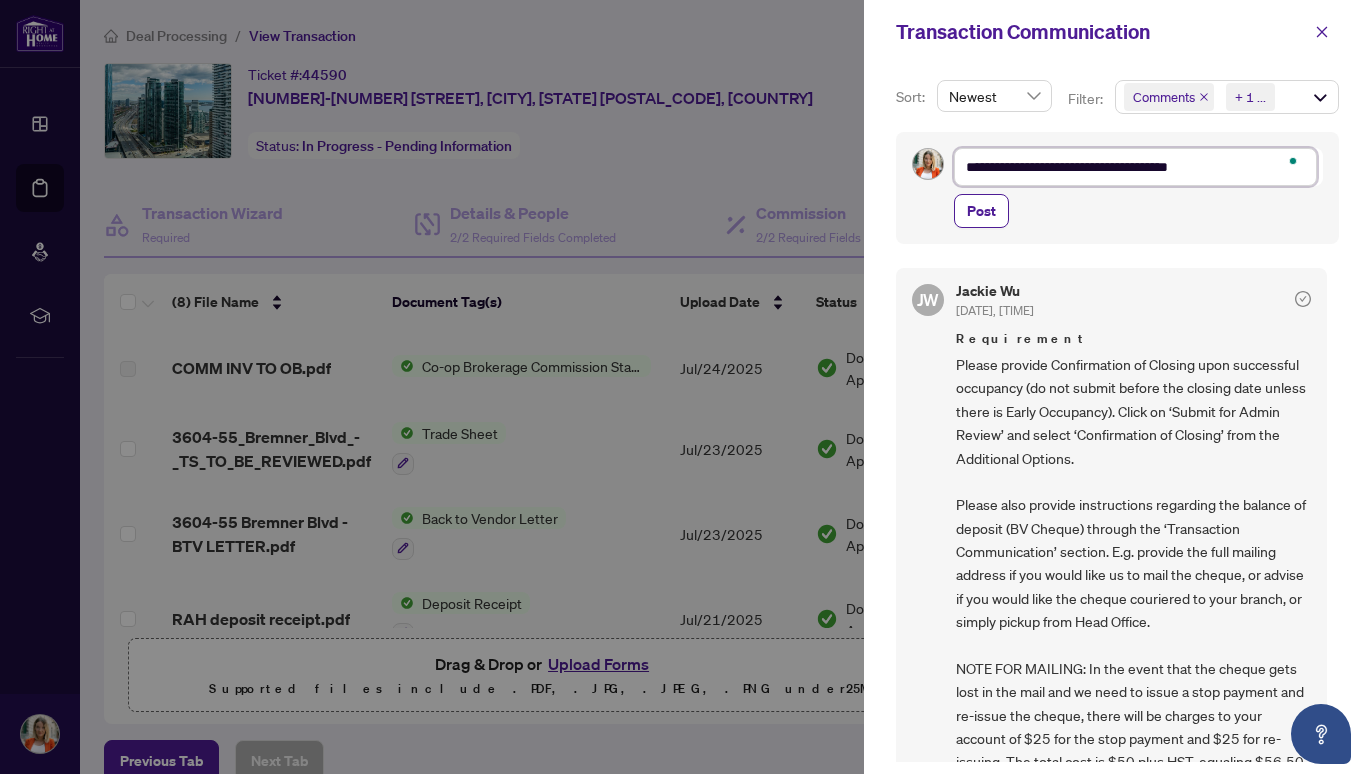 type on "**********" 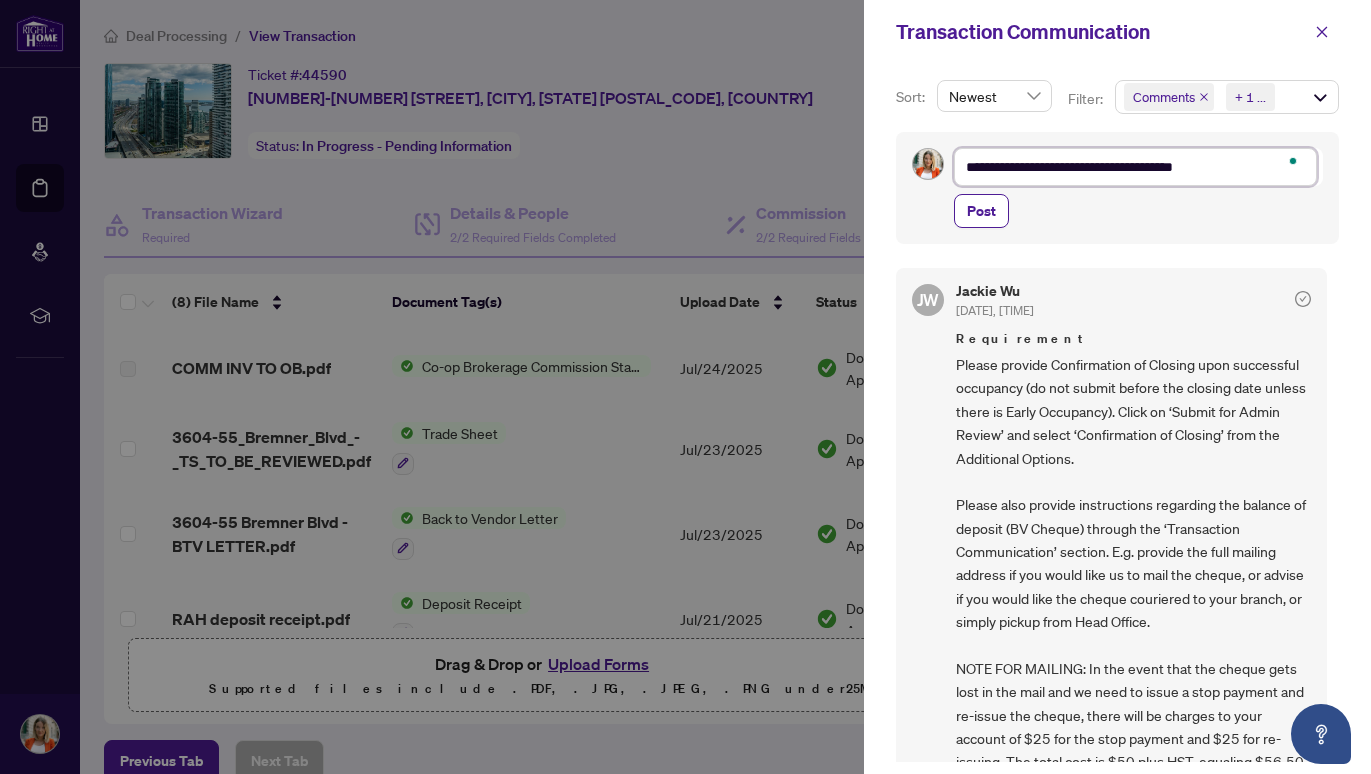 type on "**********" 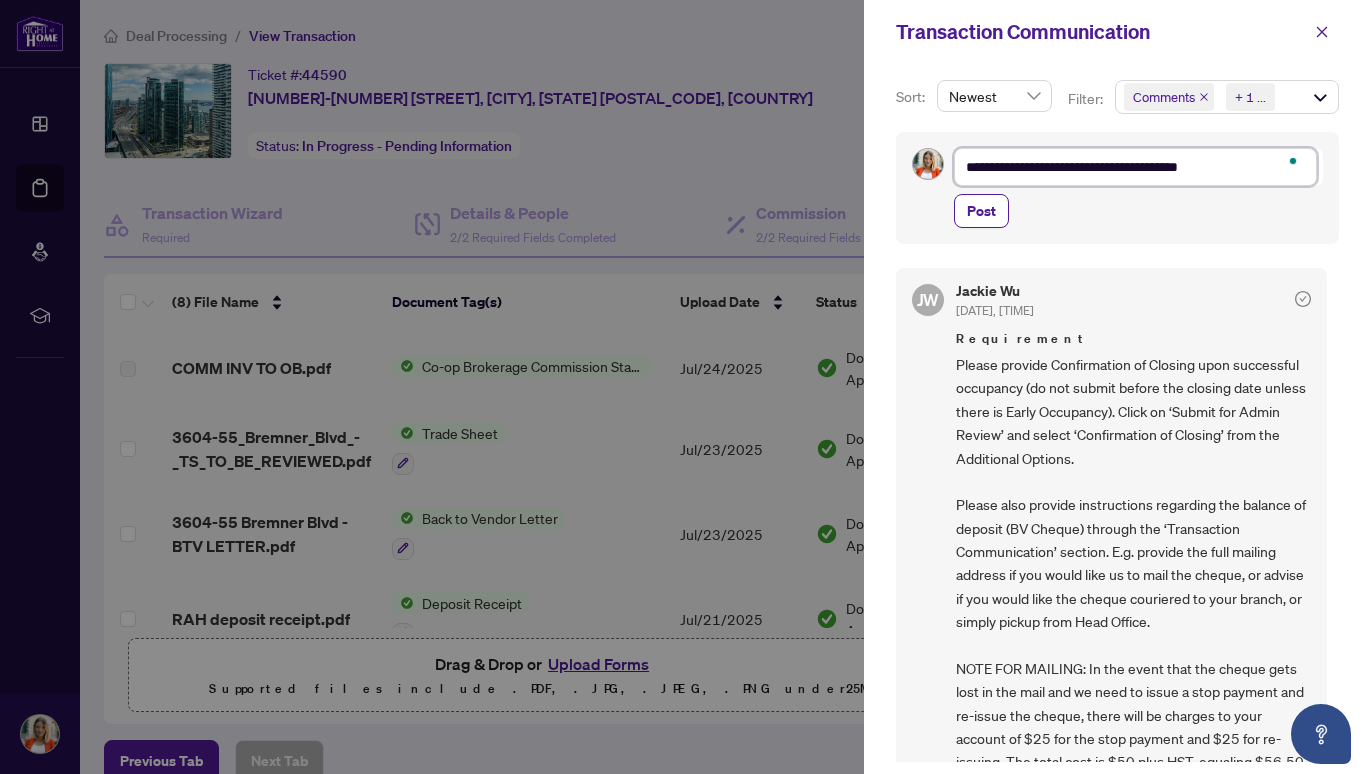 type on "**********" 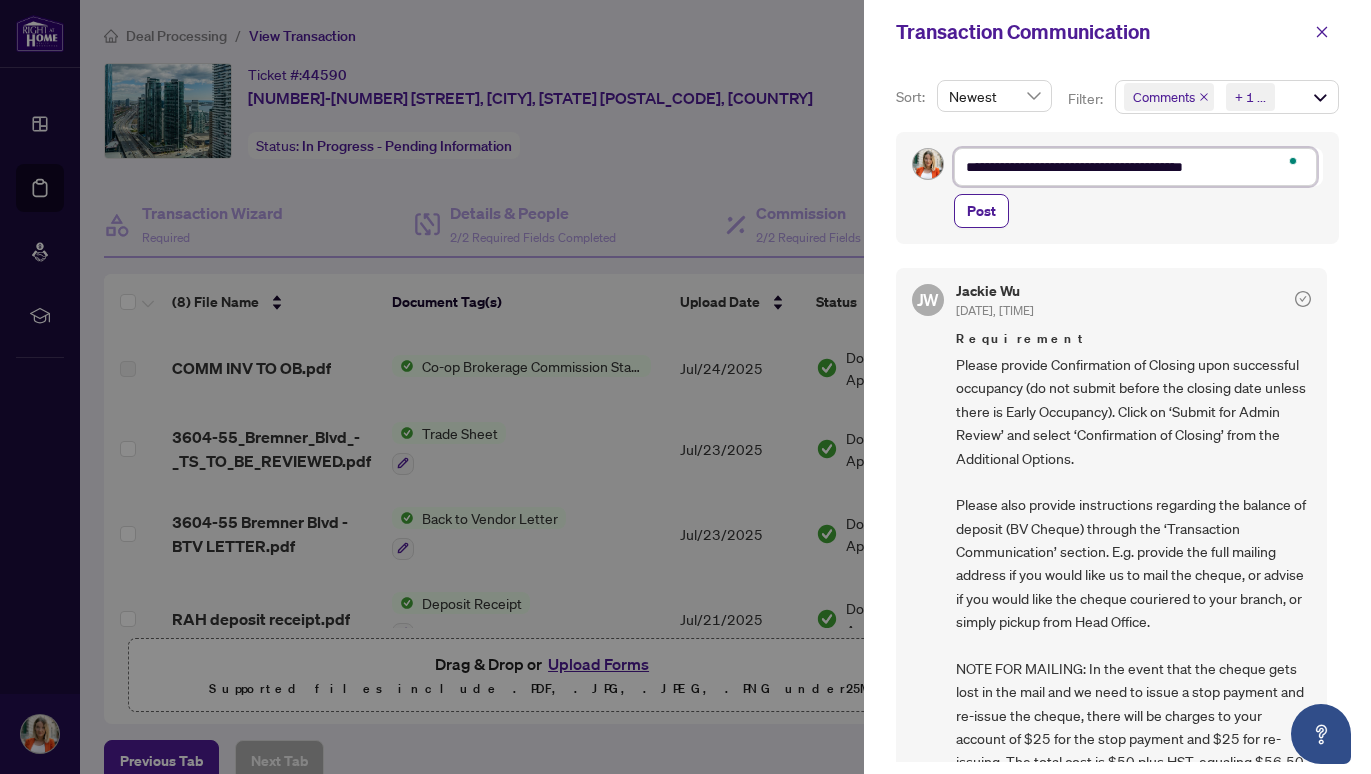 type on "**********" 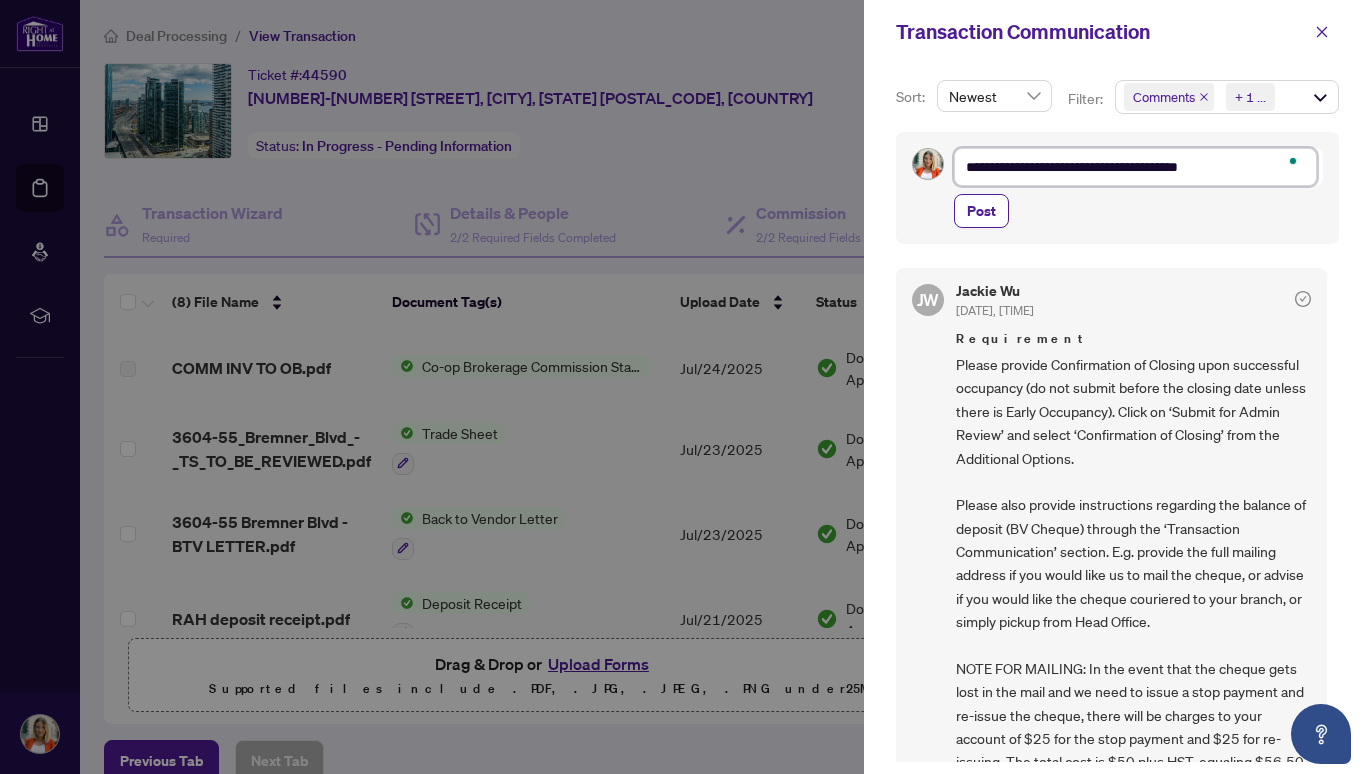 type on "**********" 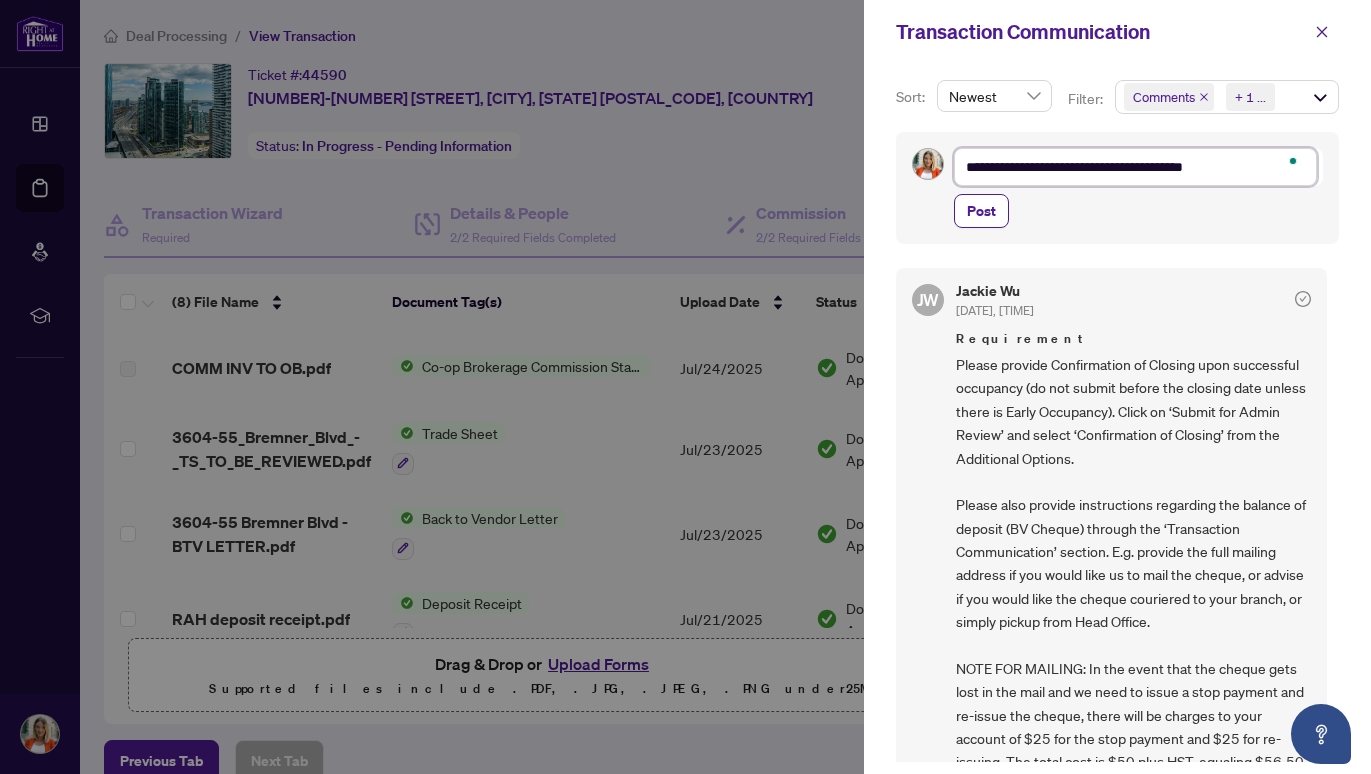 type on "**********" 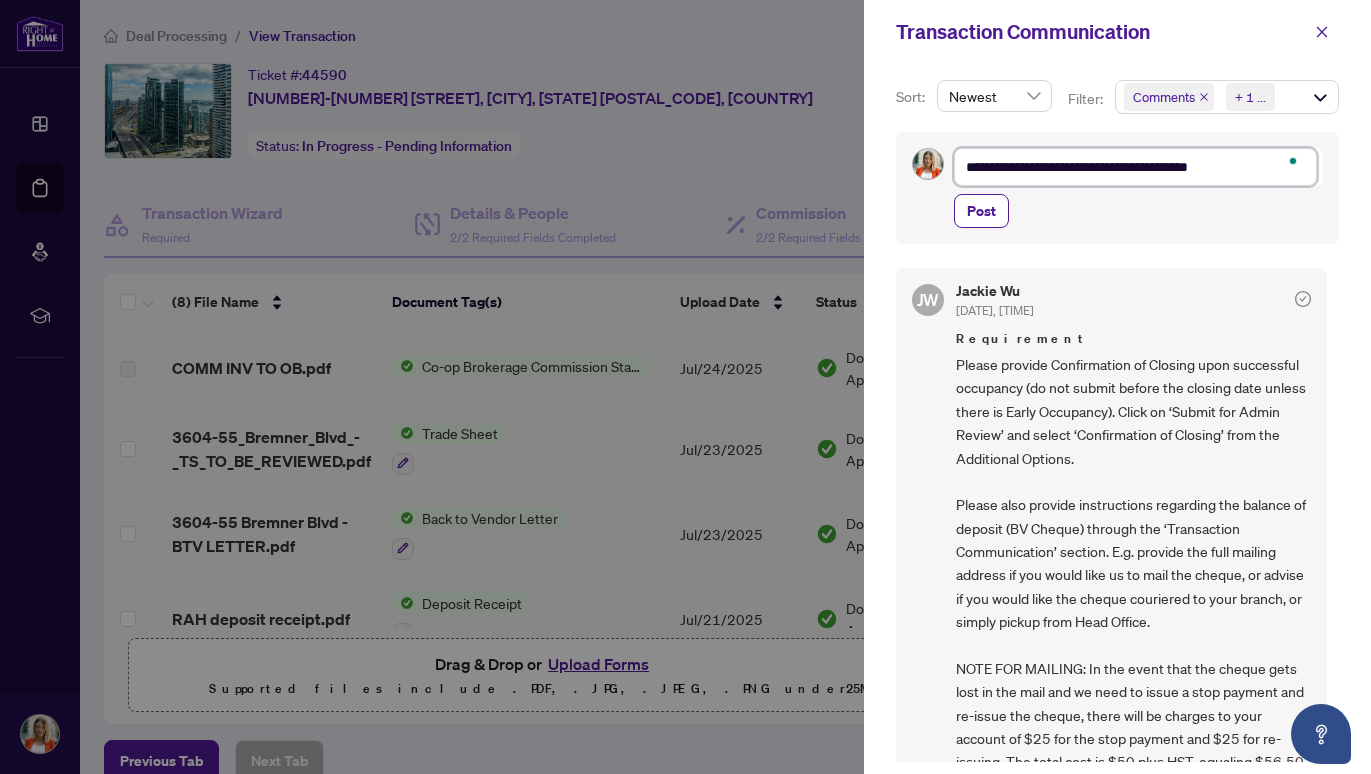type on "**********" 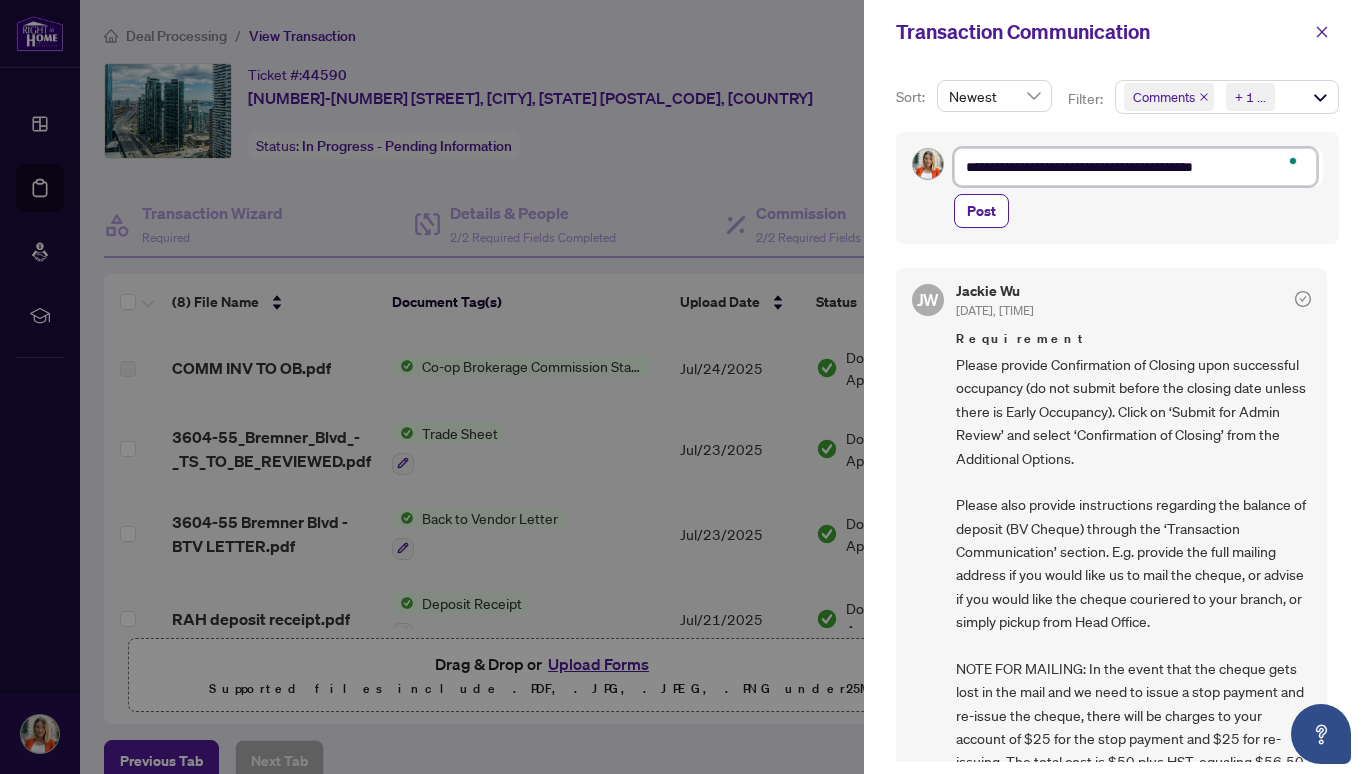 type on "**********" 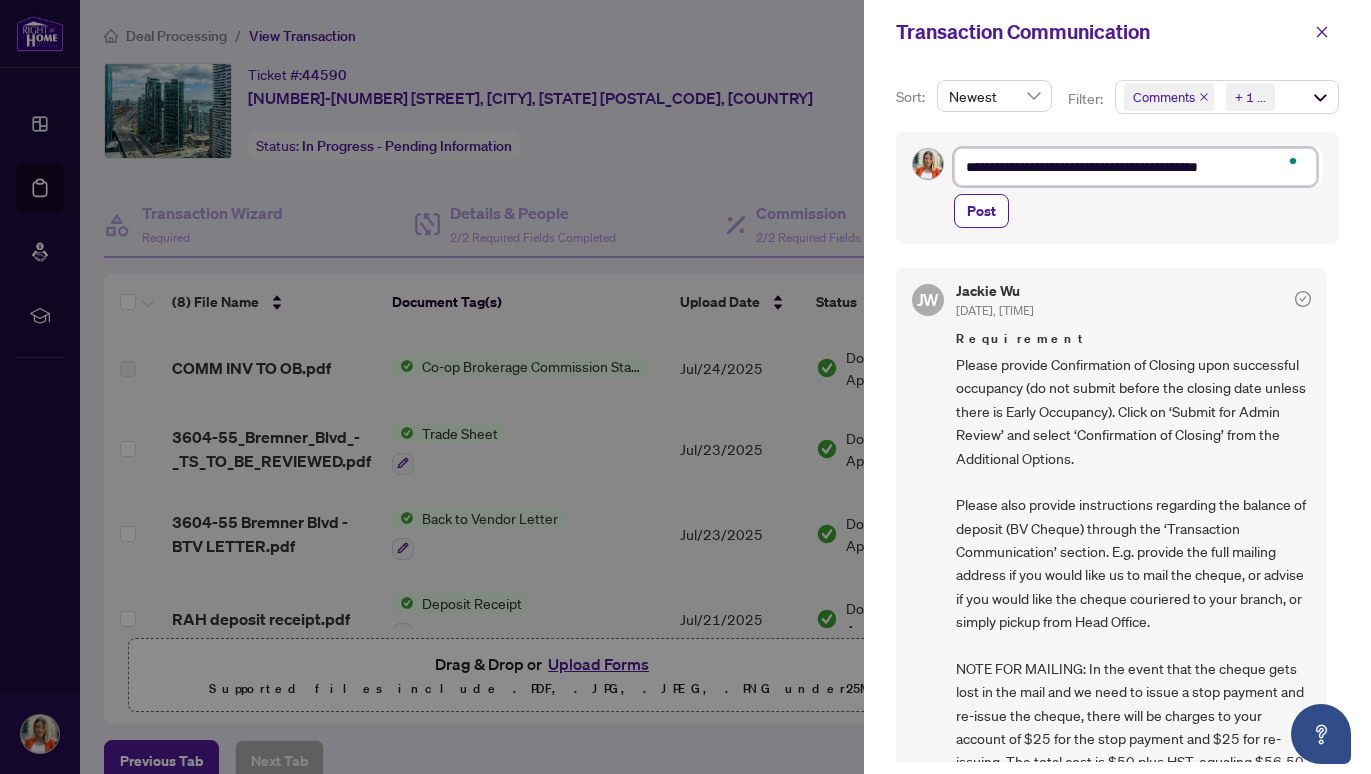 type on "**********" 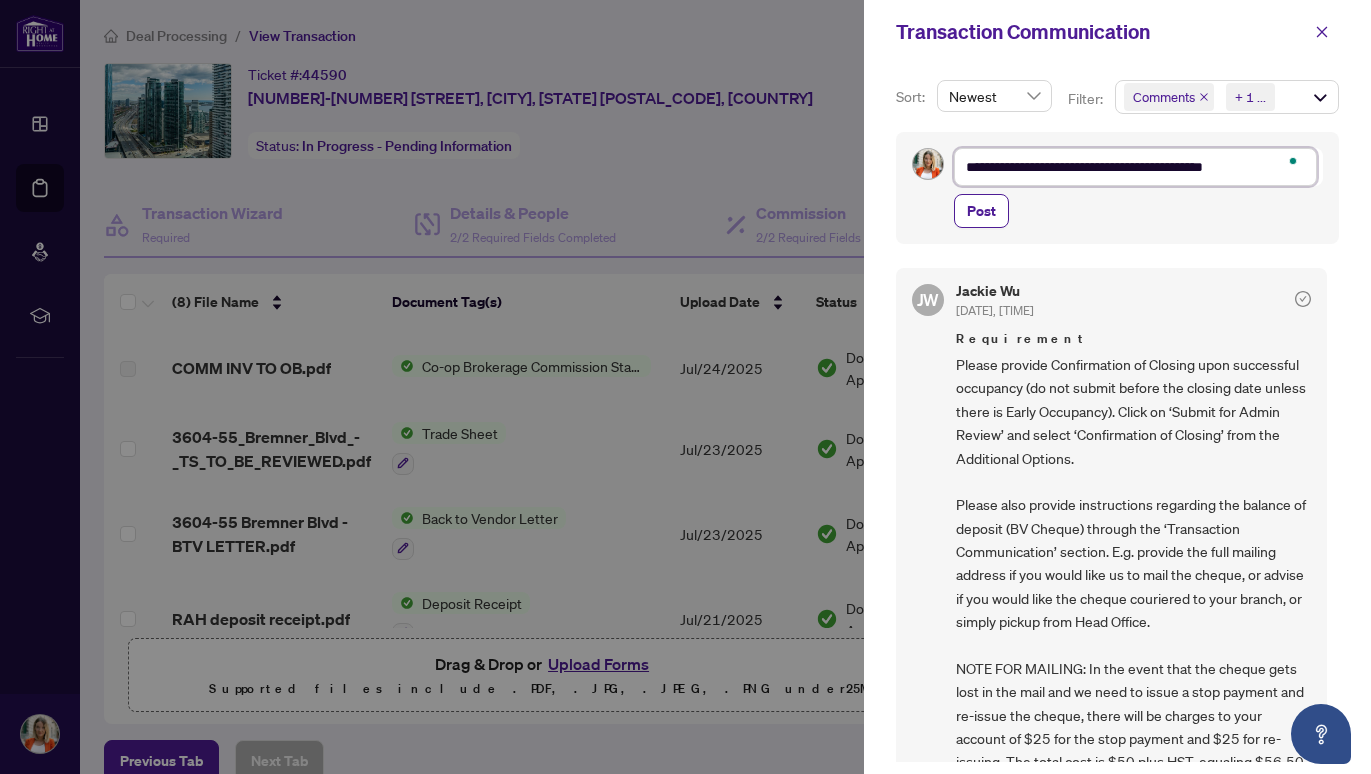 type on "**********" 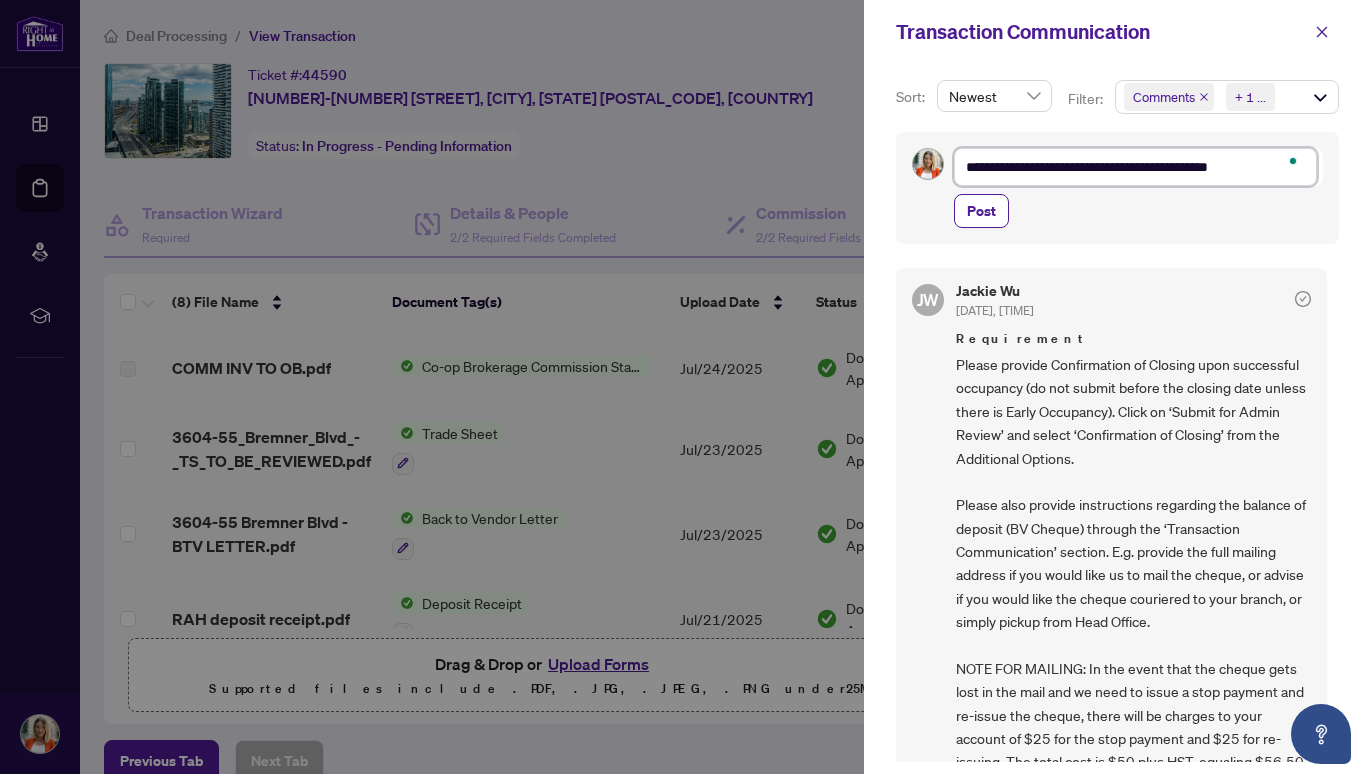 type on "**********" 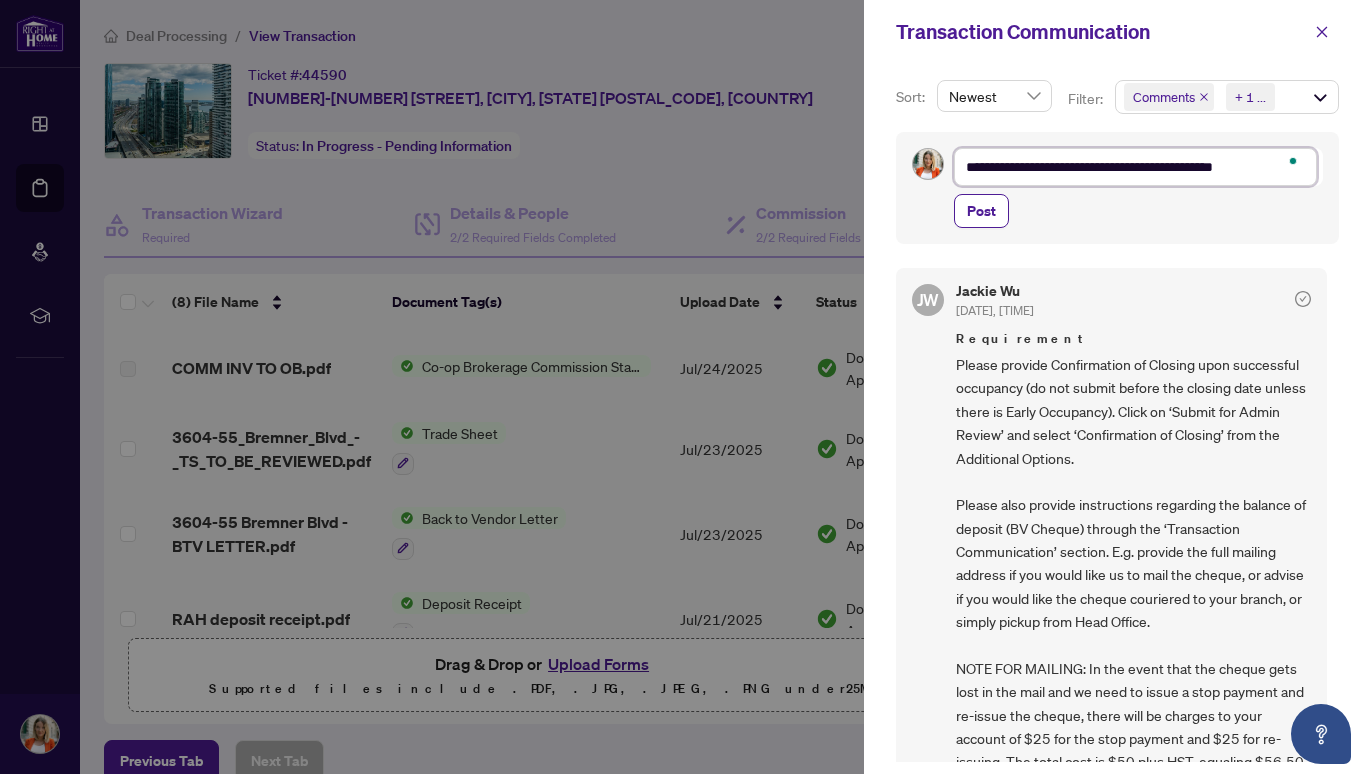 type on "**********" 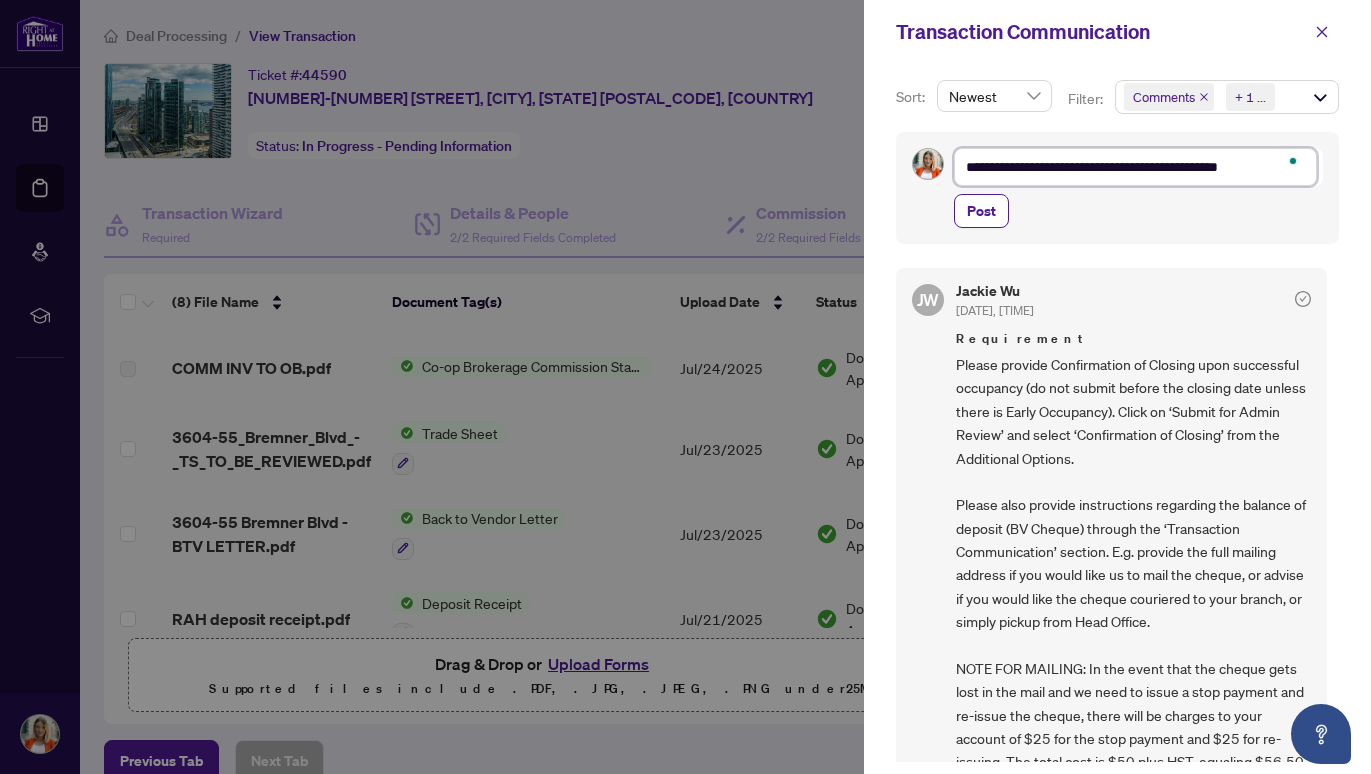 type on "**********" 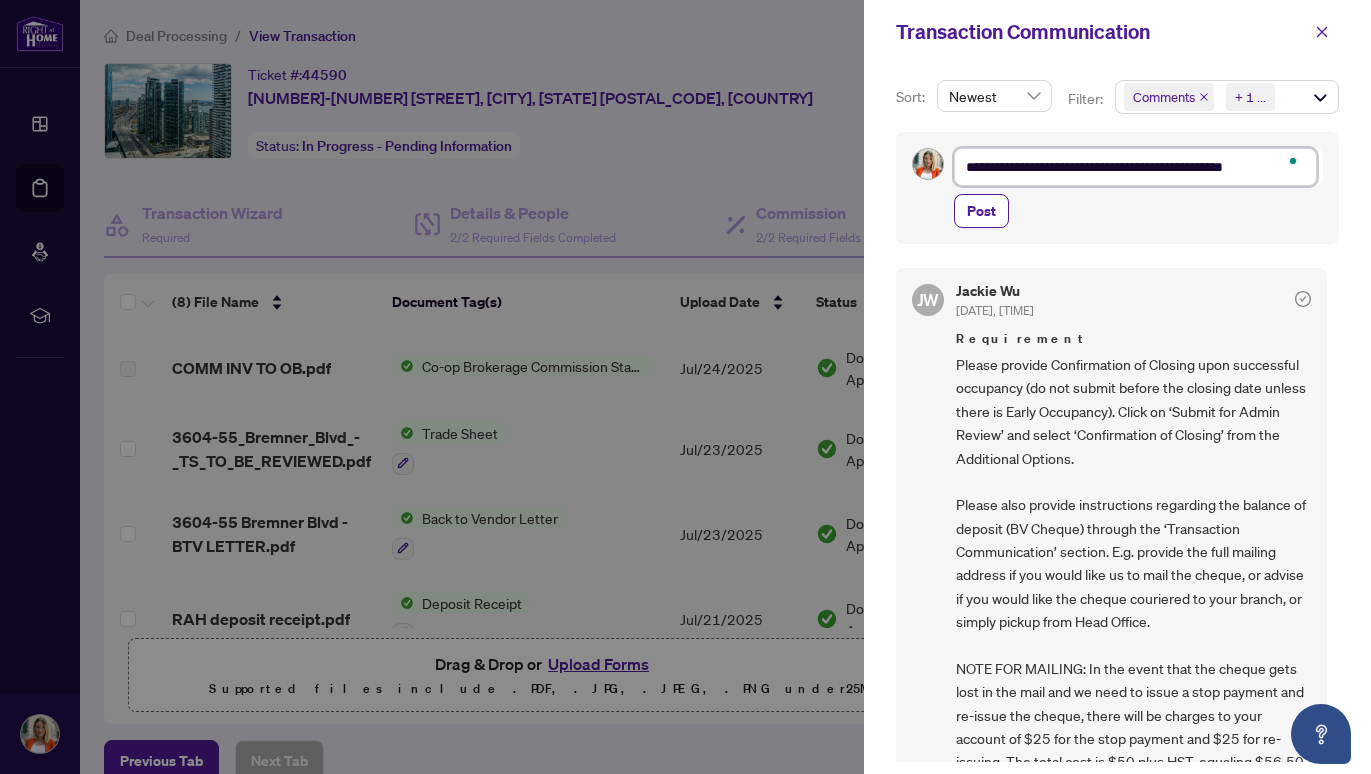type on "**********" 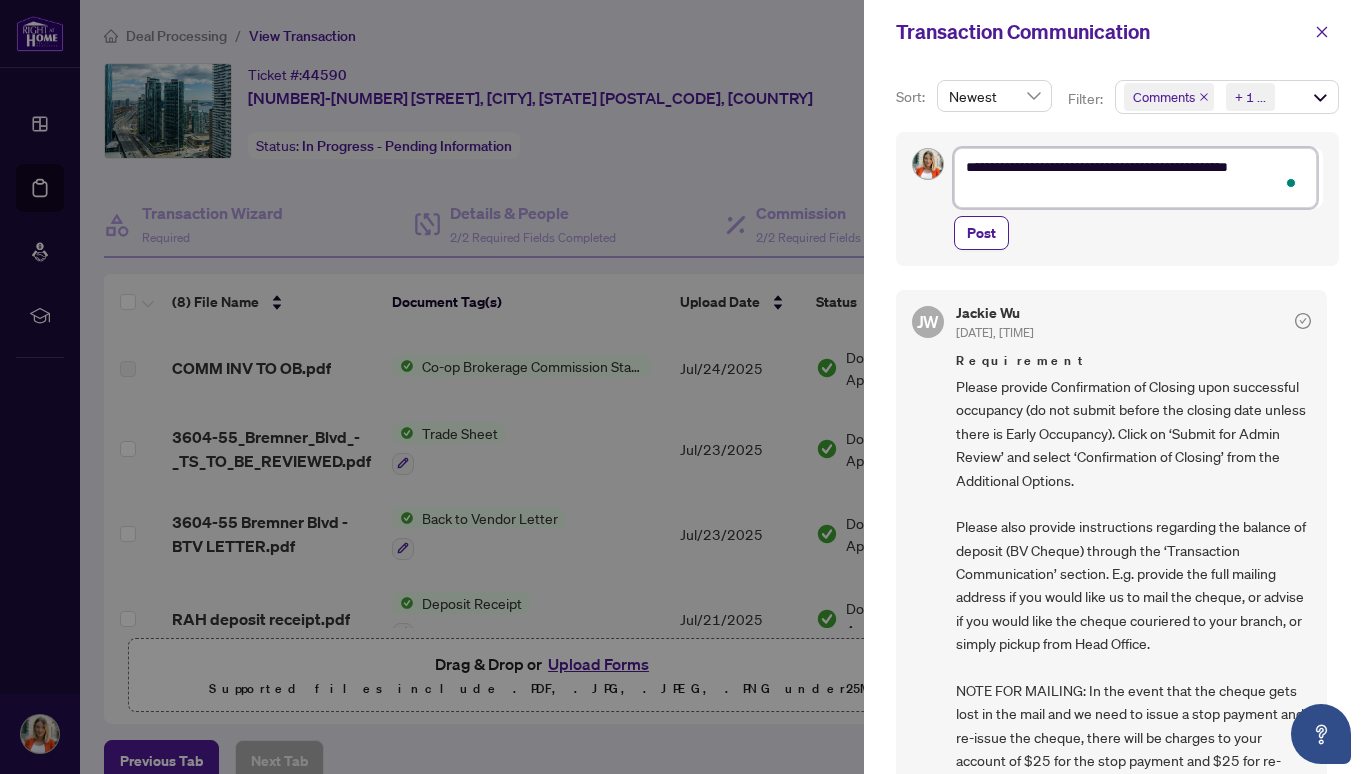 type on "**********" 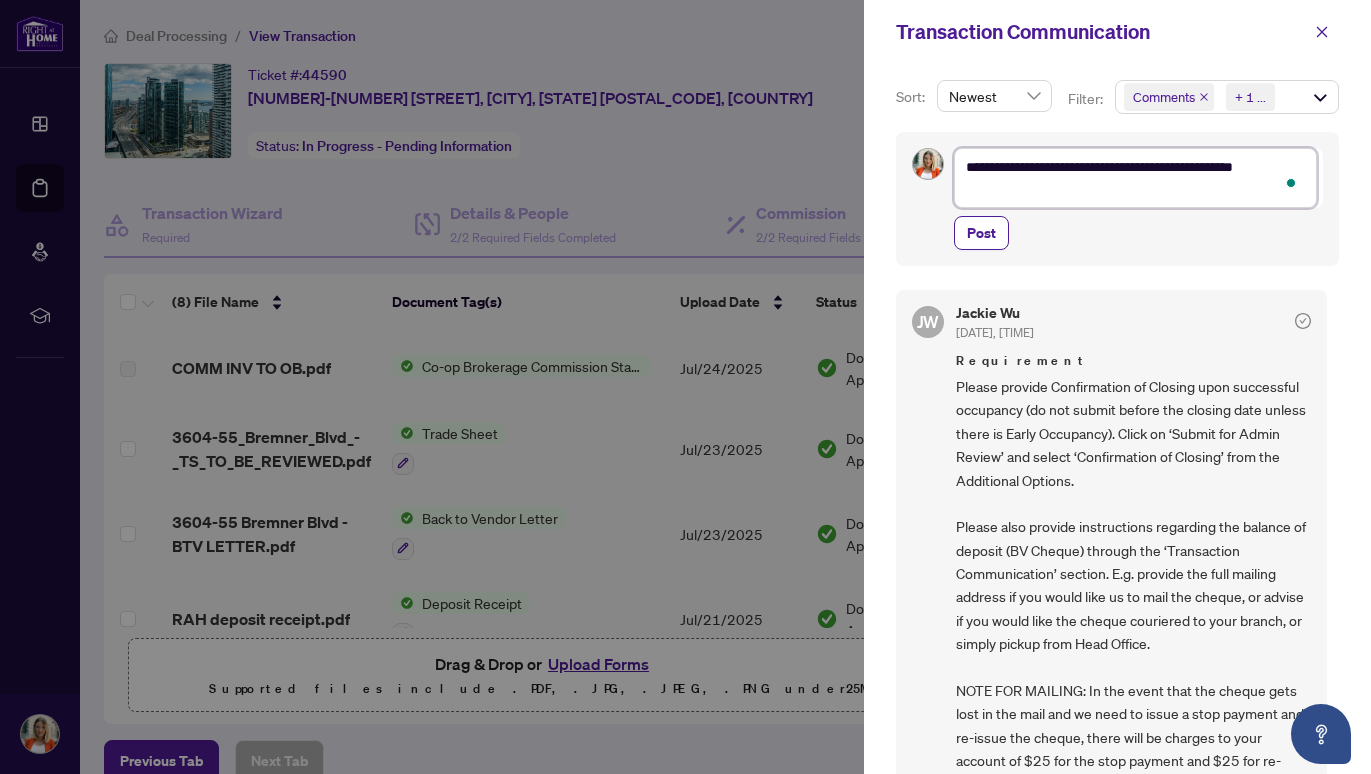 type on "**********" 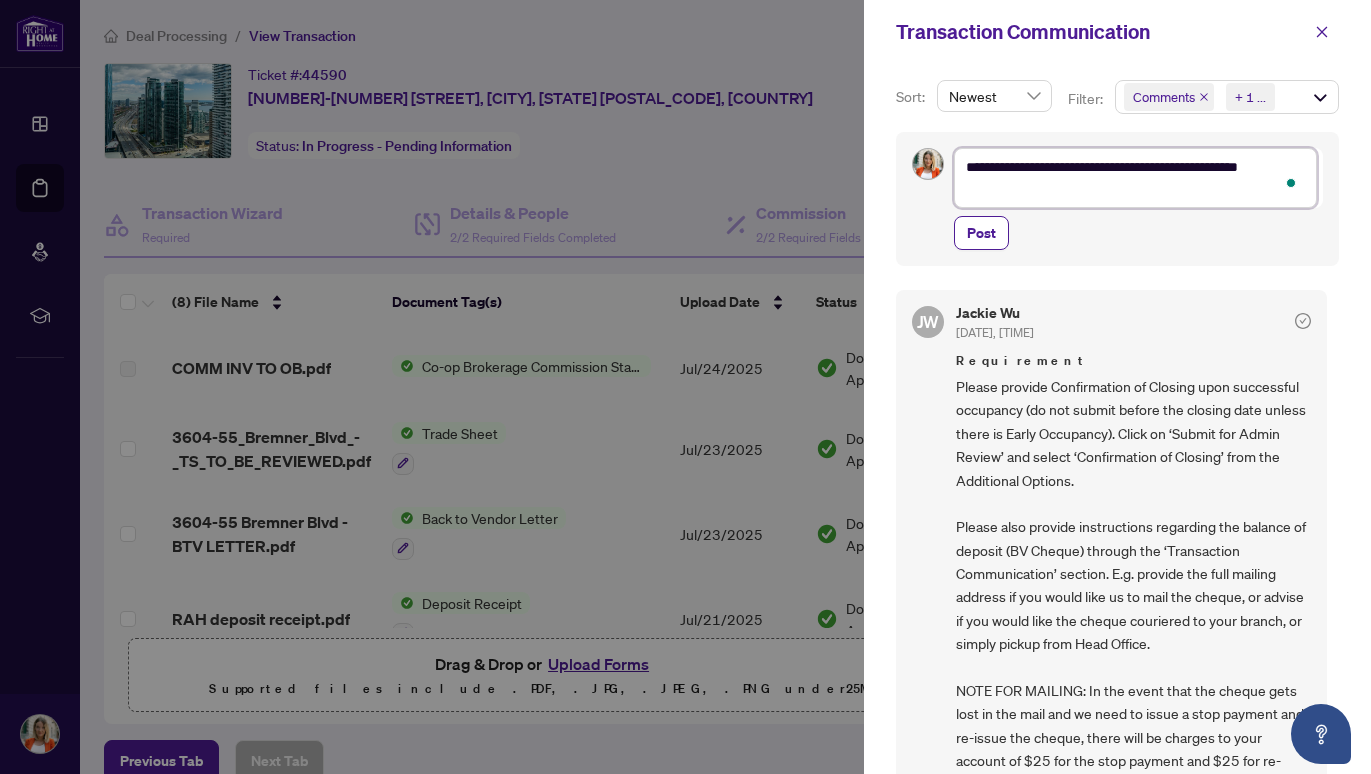 type on "**********" 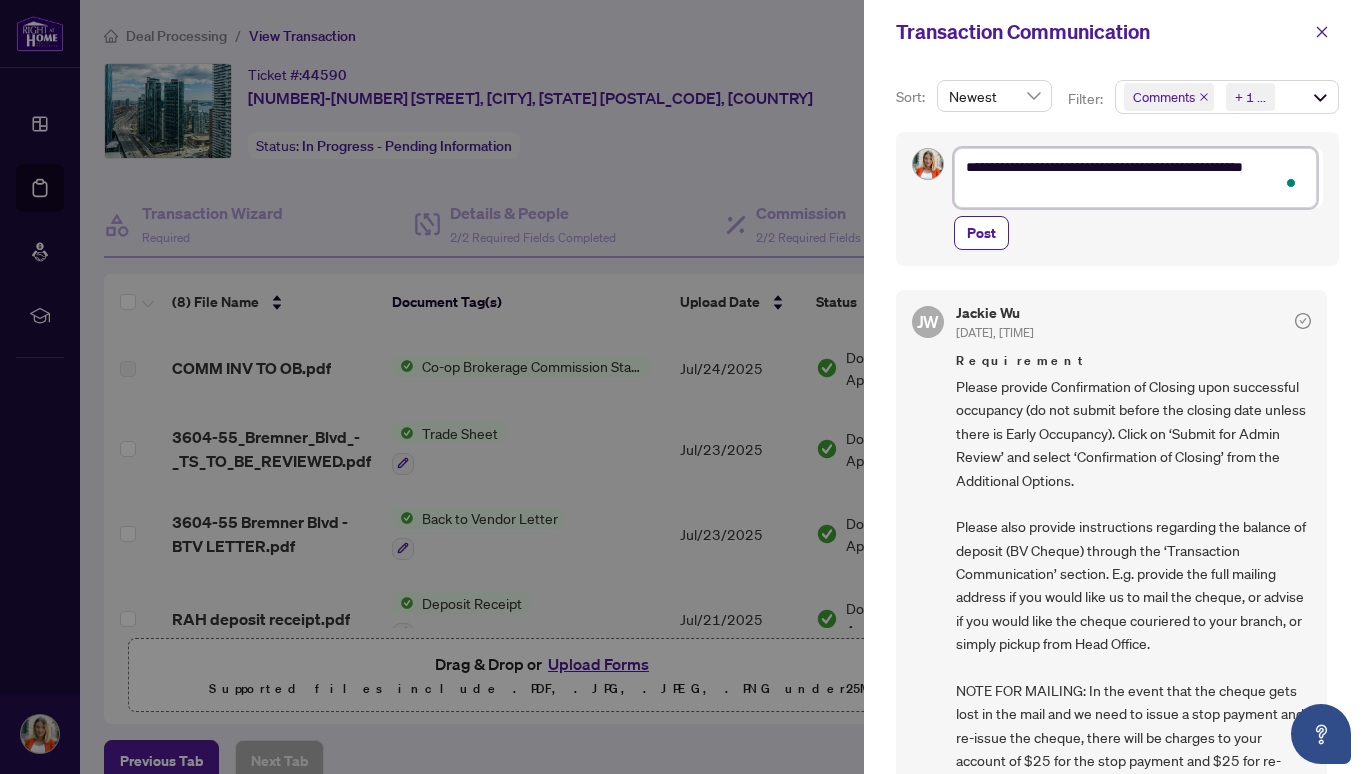 type on "**********" 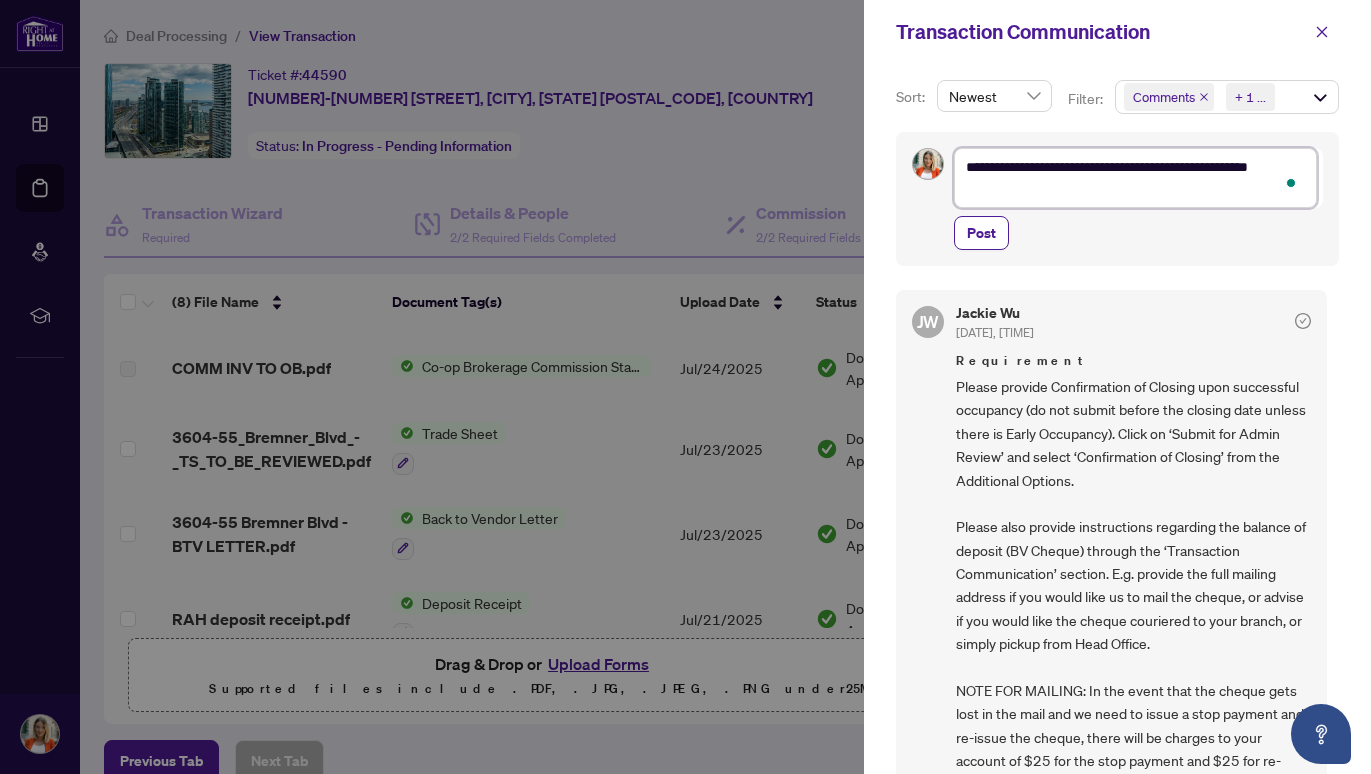 type on "**********" 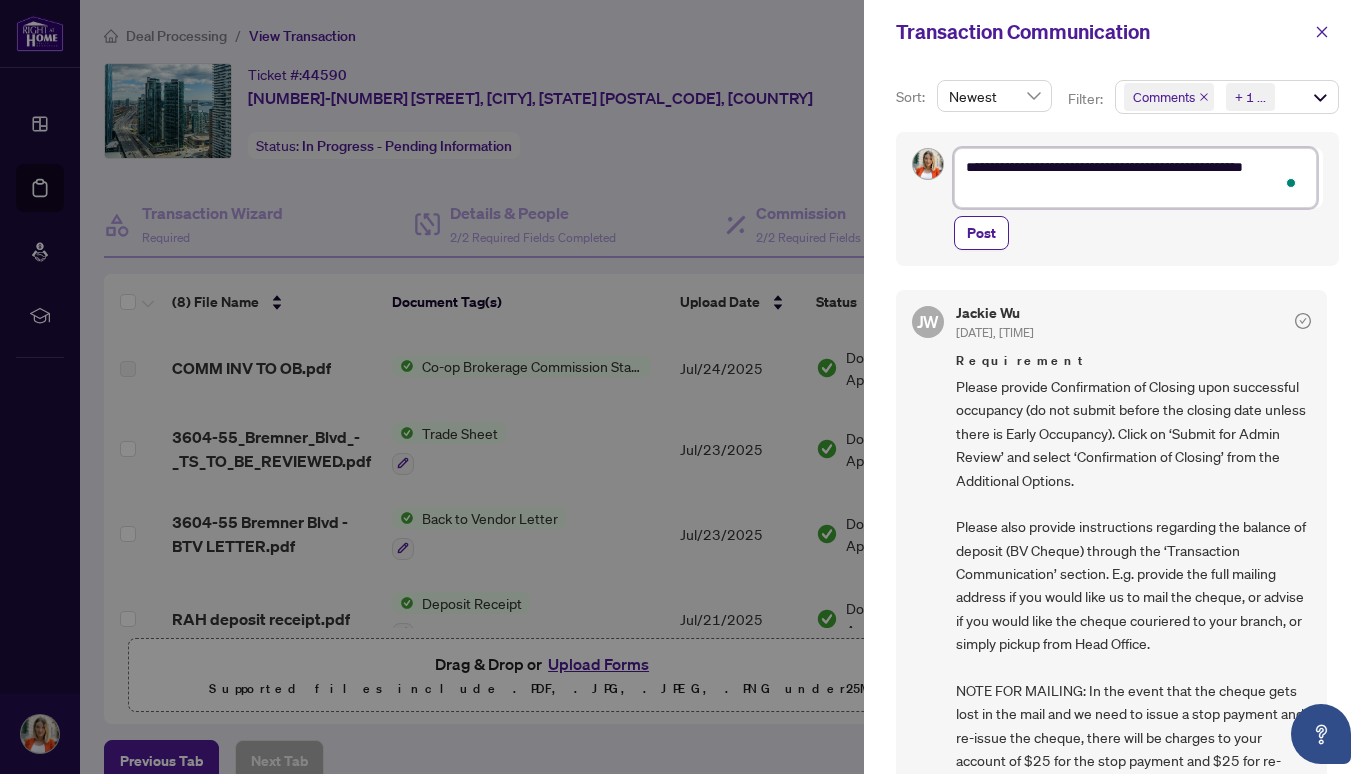 type on "**********" 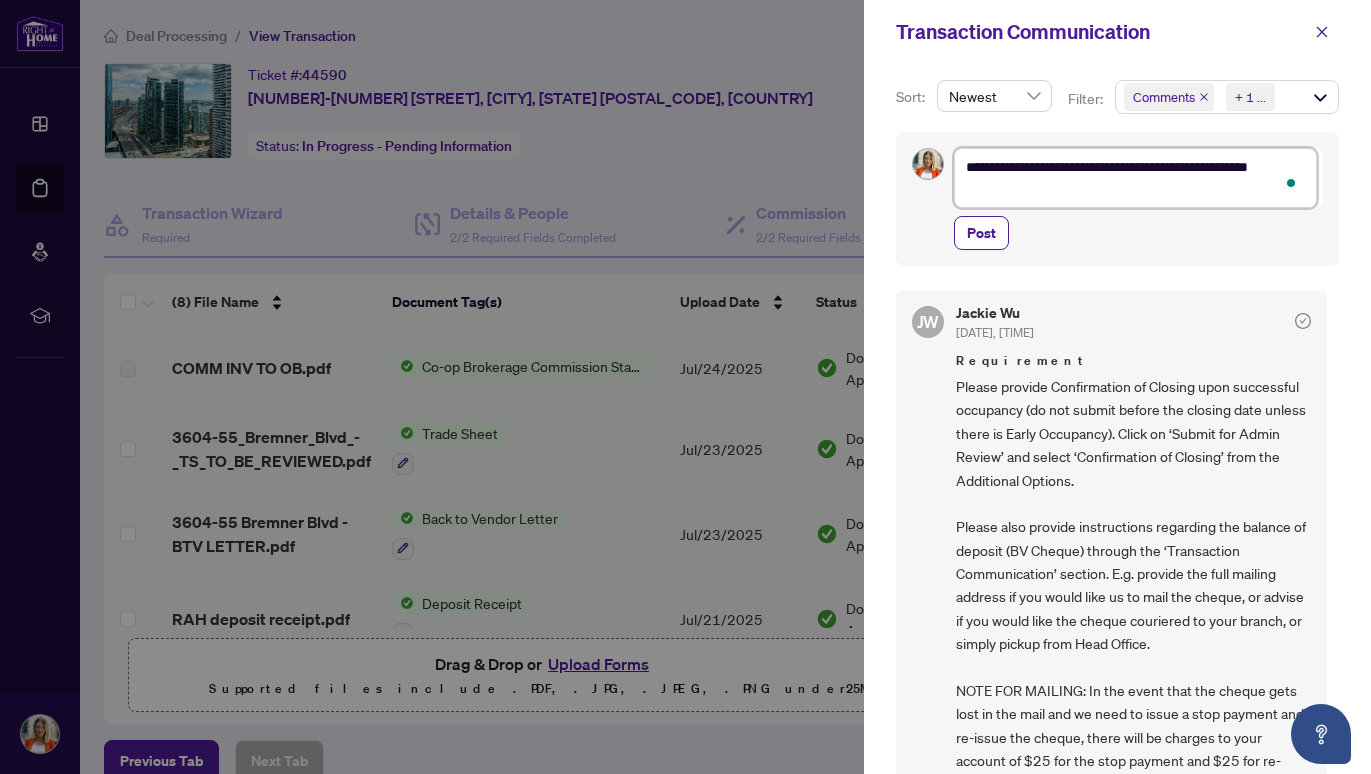 type on "**********" 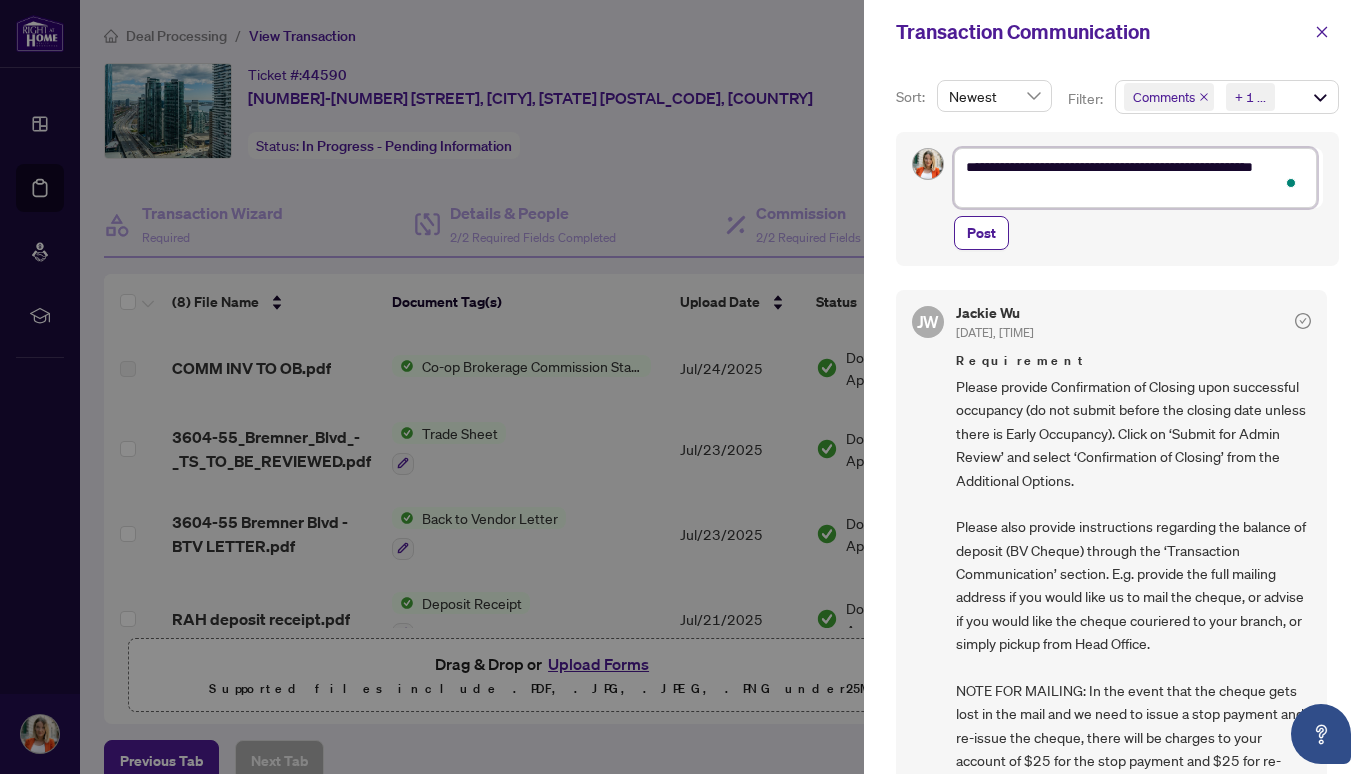 type on "**********" 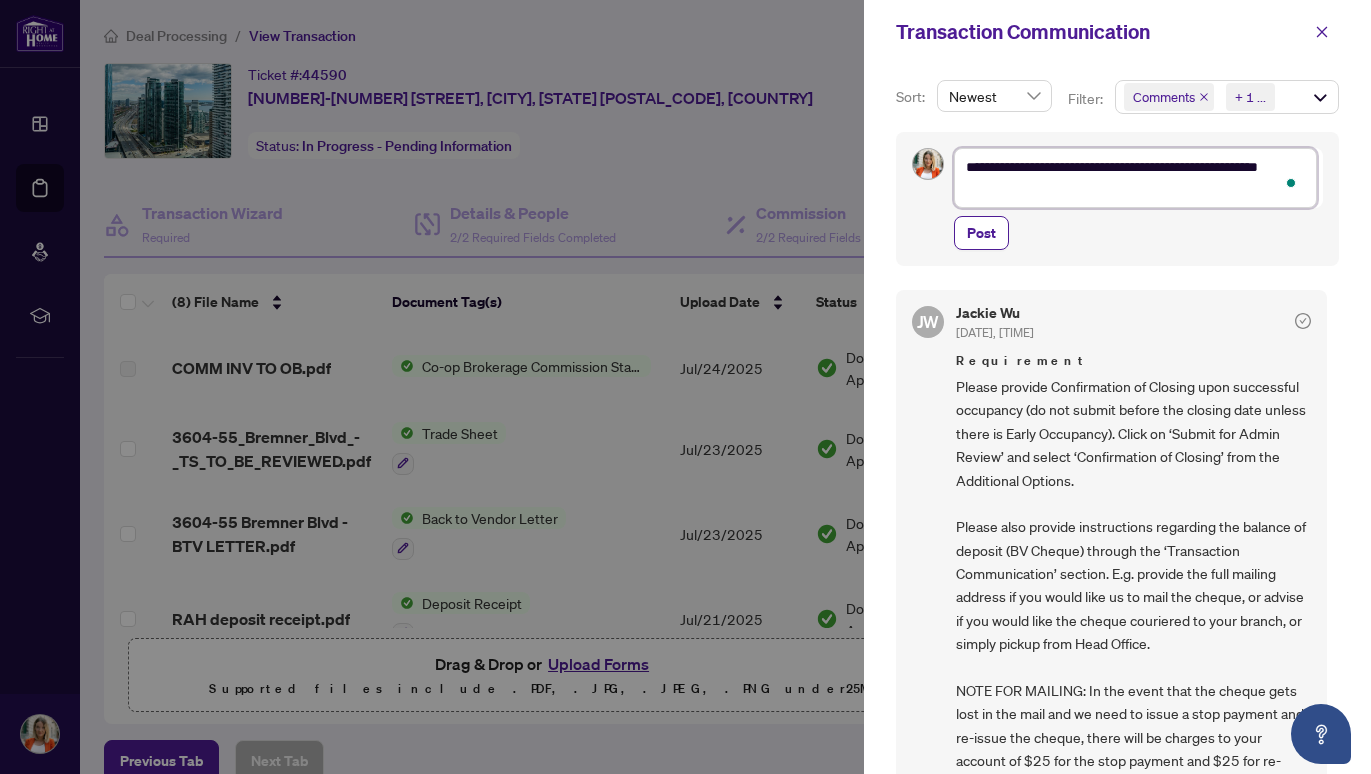 type on "**********" 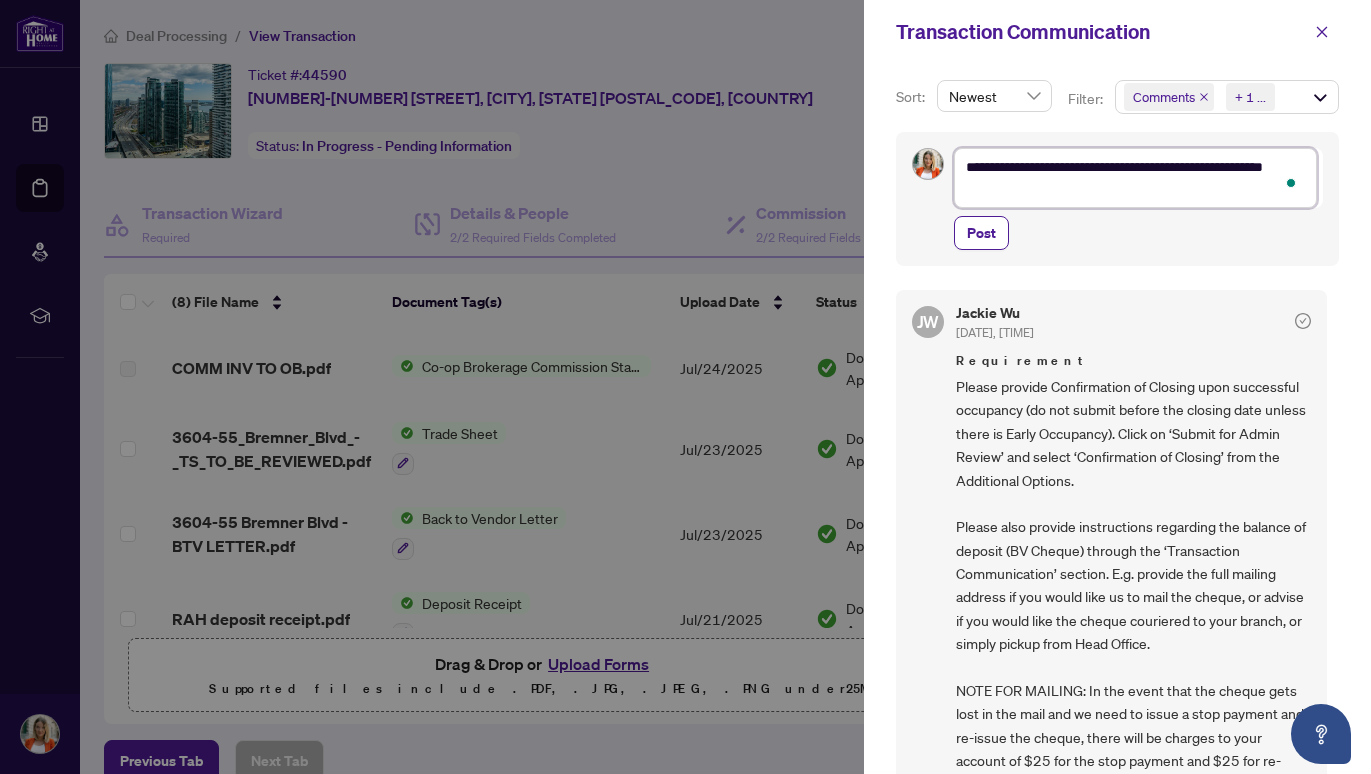 type on "**********" 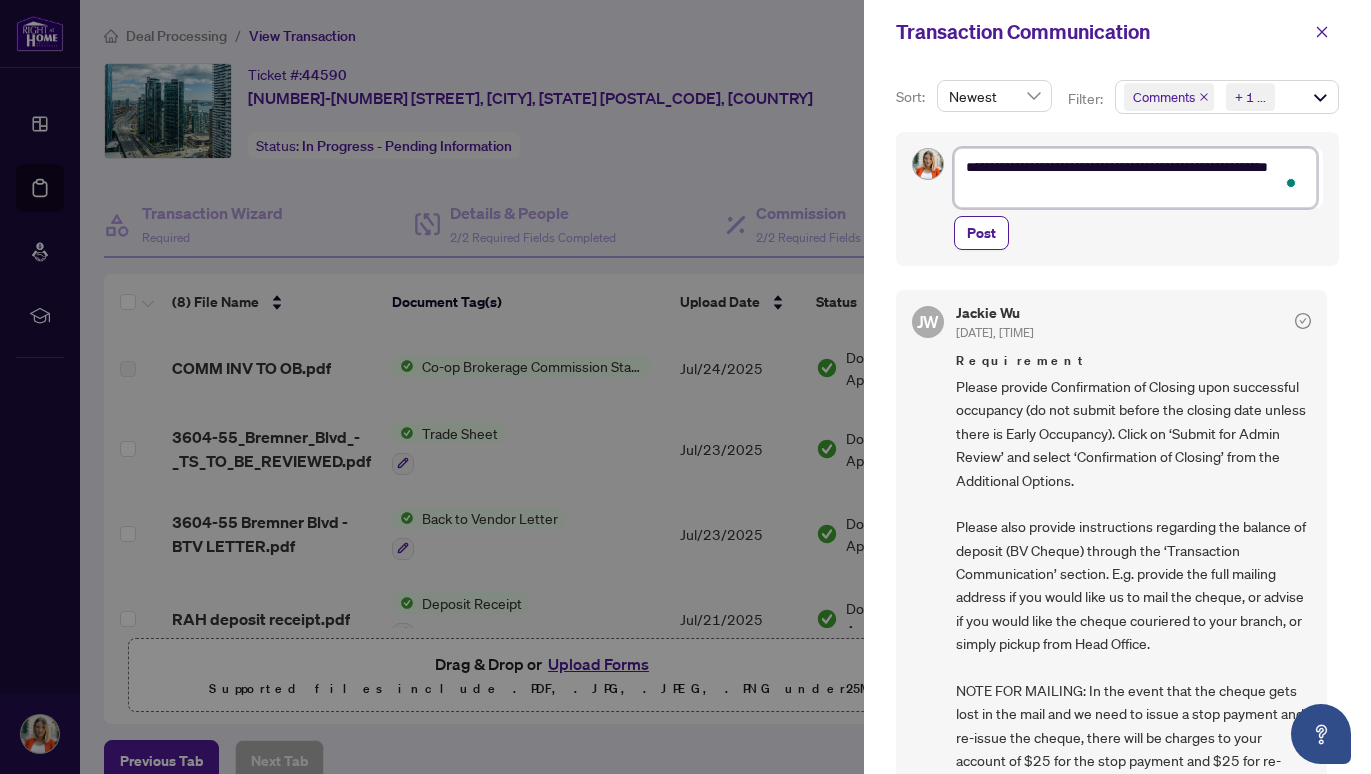 type on "**********" 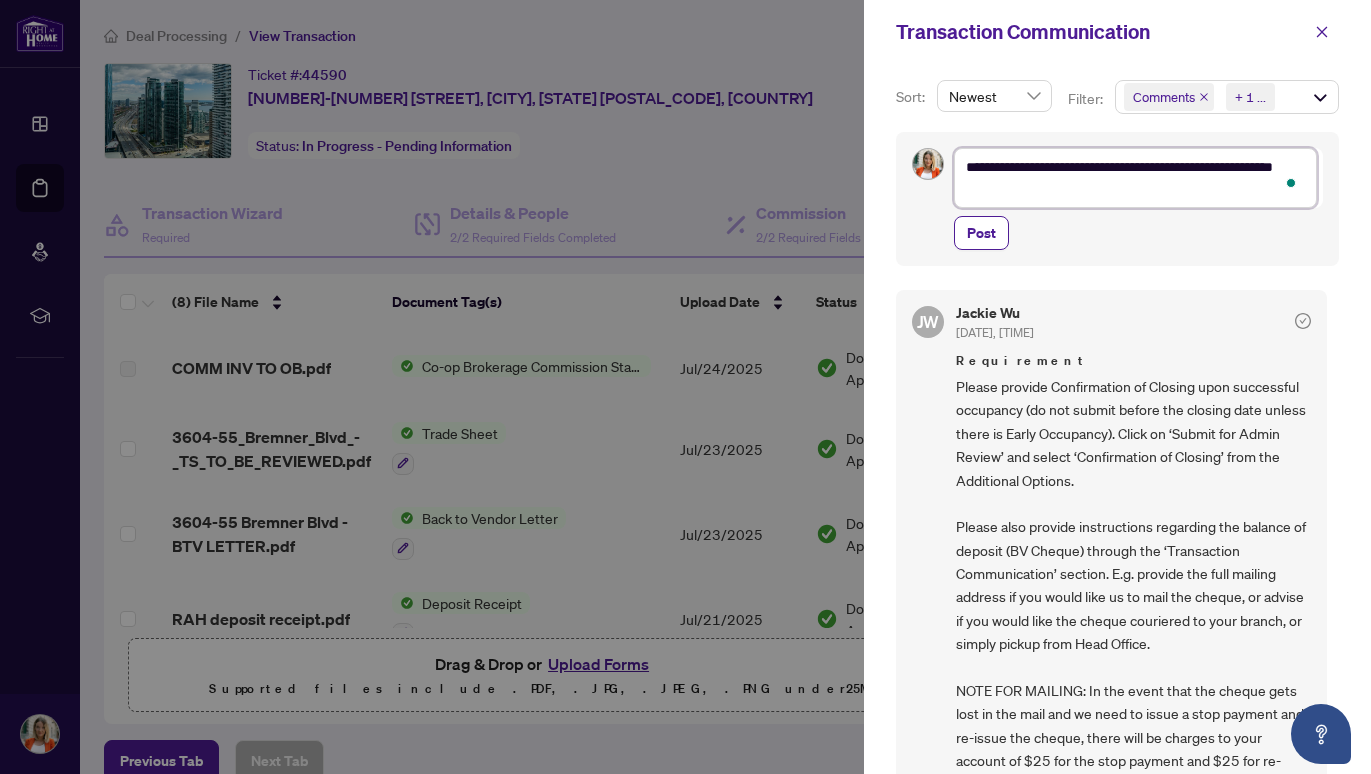 type on "**********" 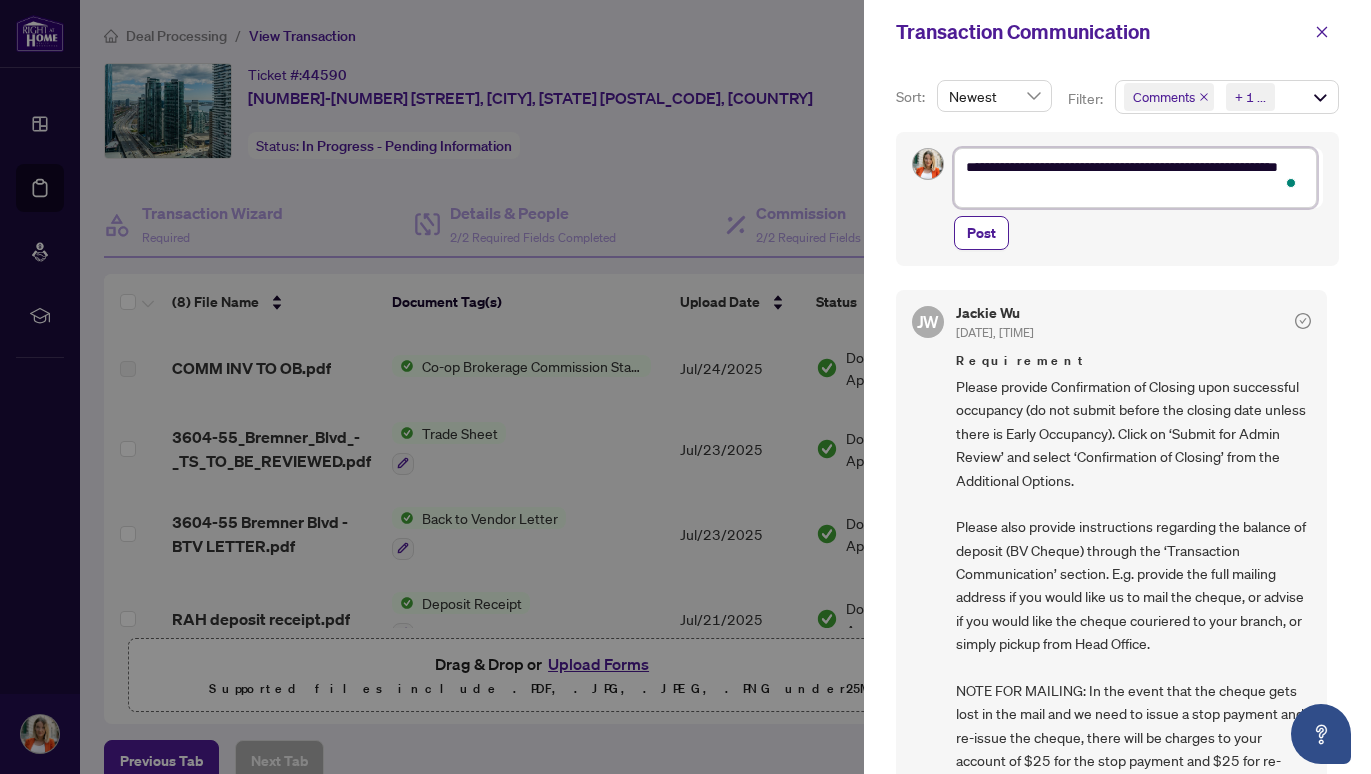 type on "**********" 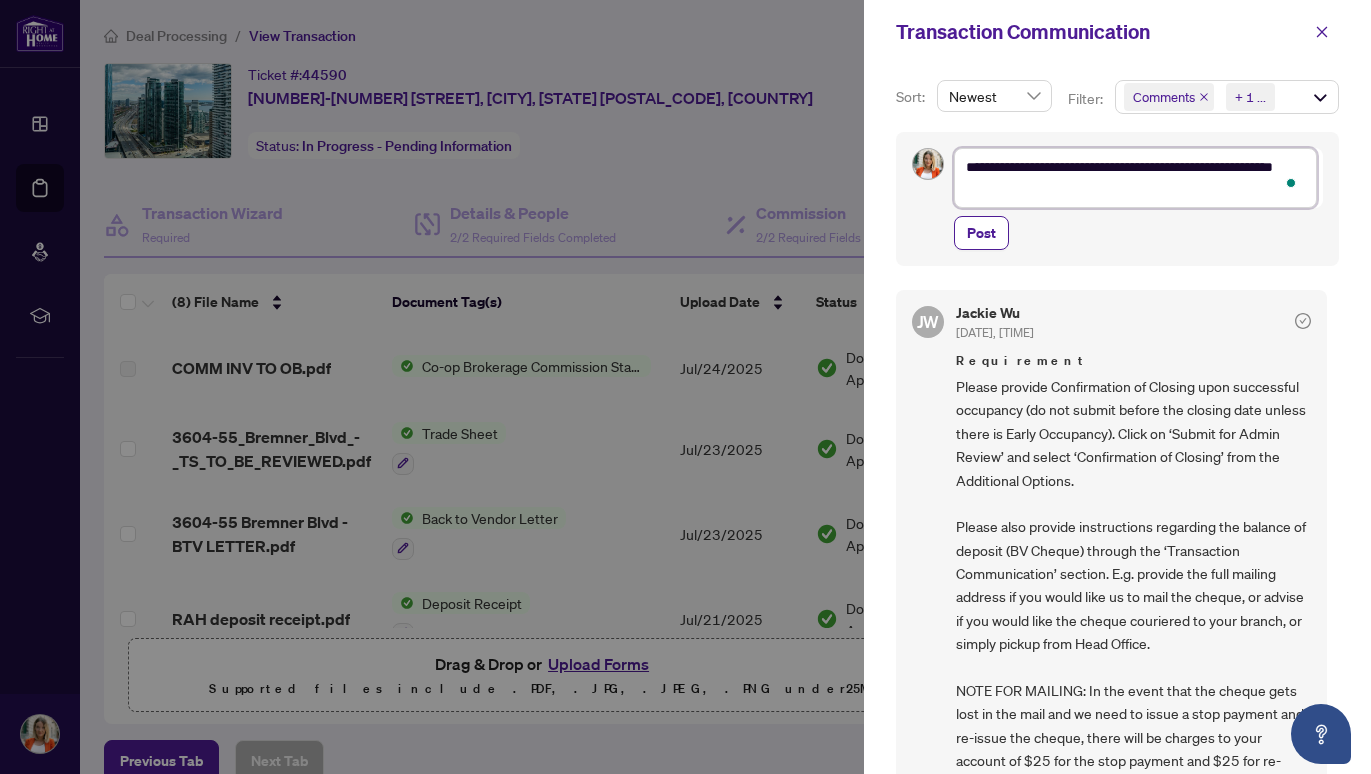 type on "**********" 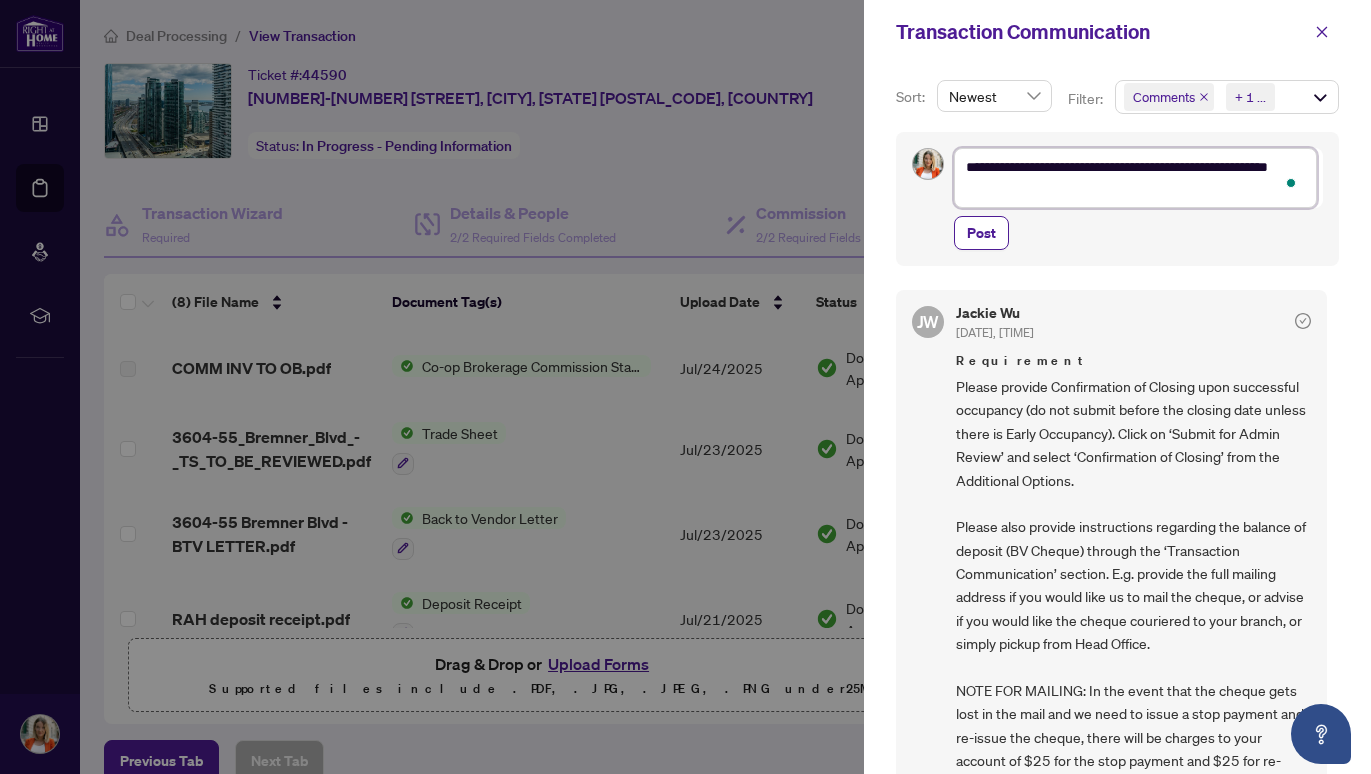 type on "**********" 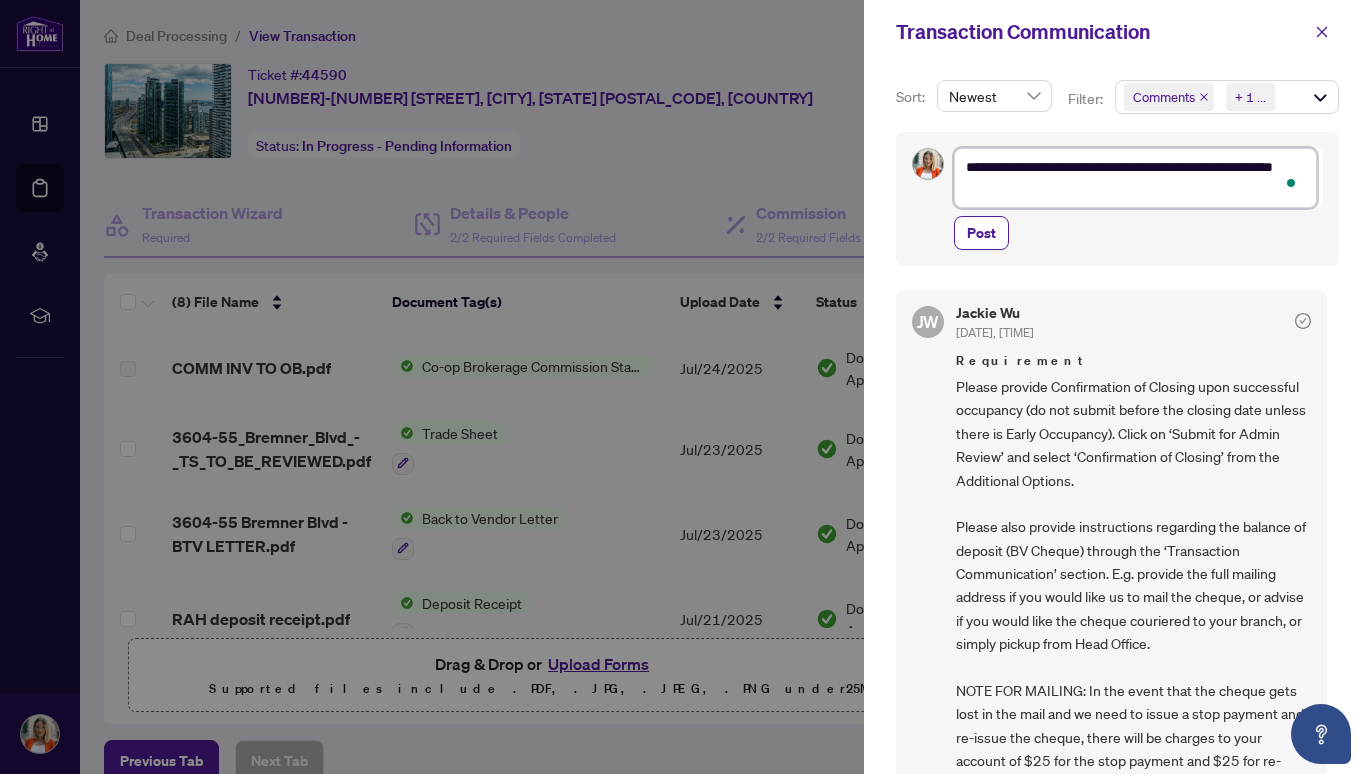 type on "**********" 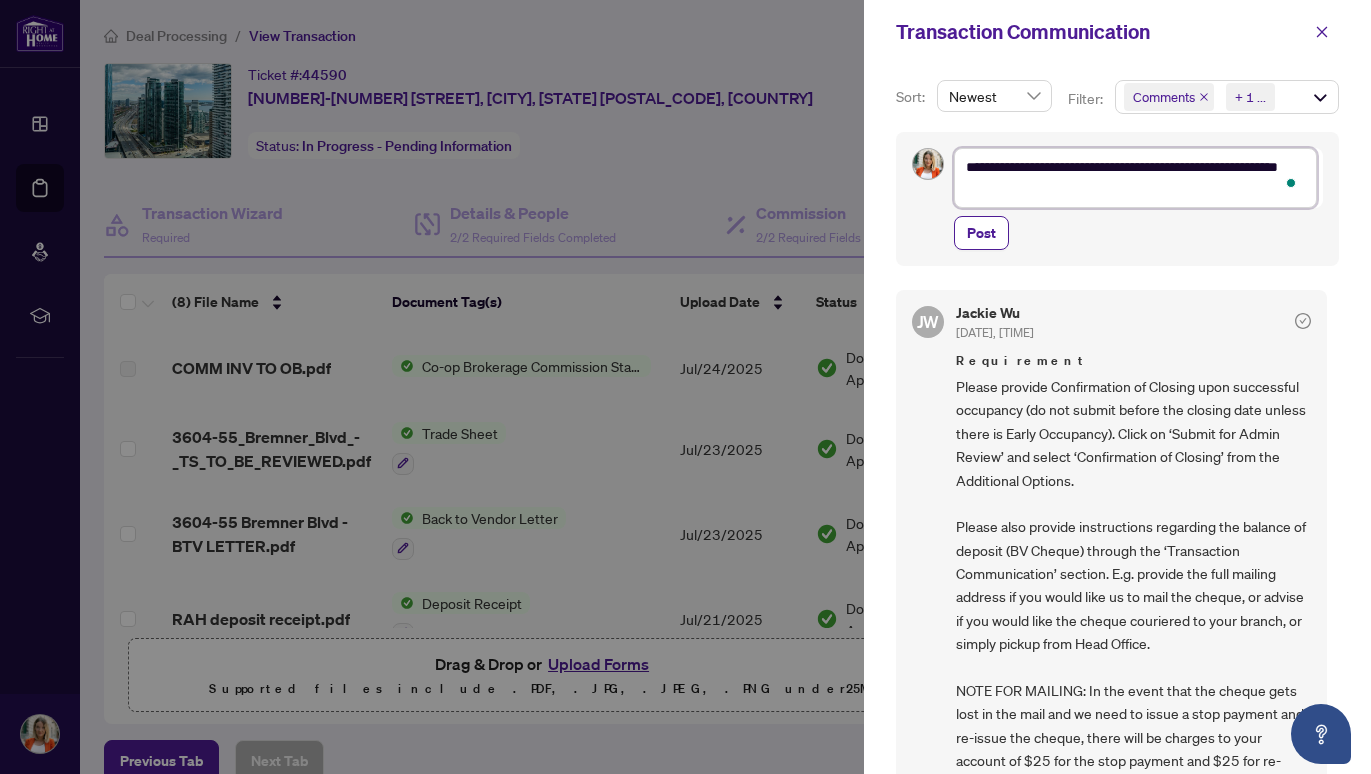 type on "**********" 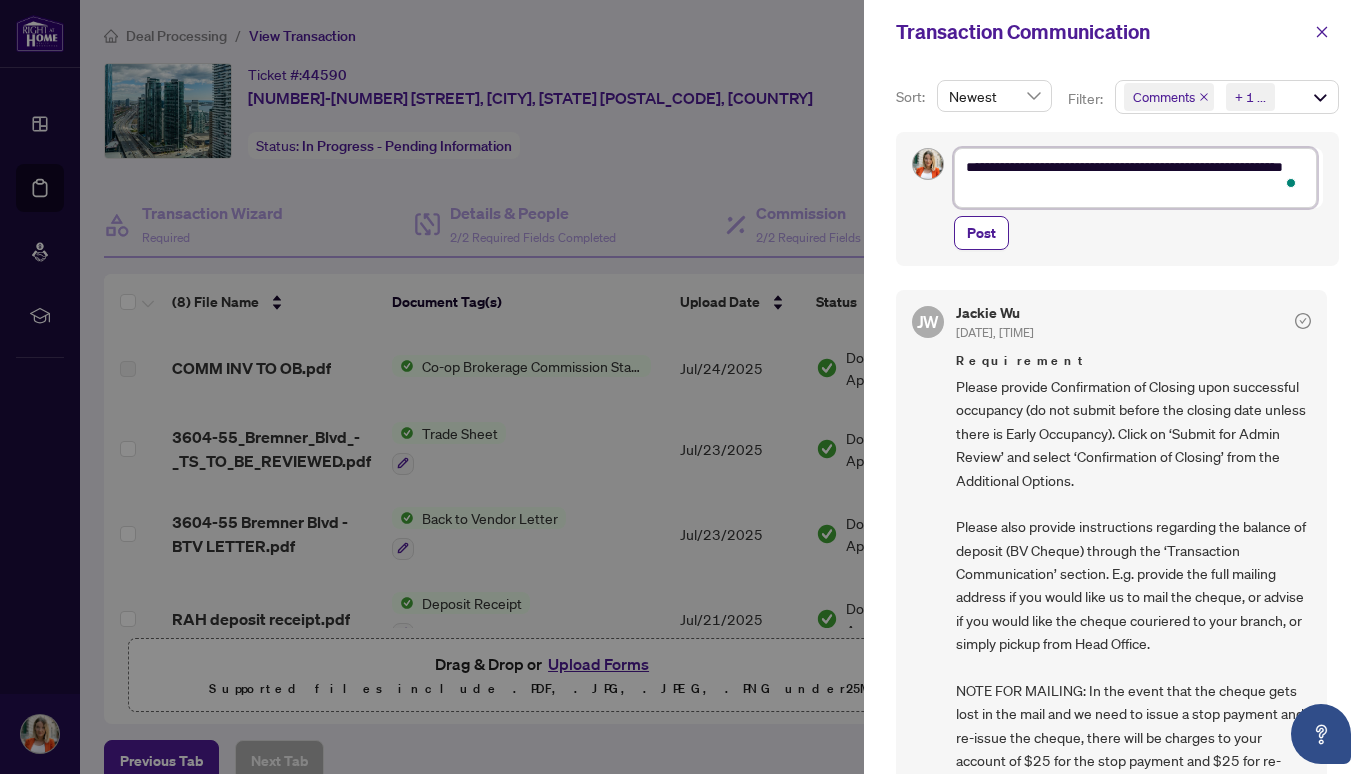 type on "**********" 